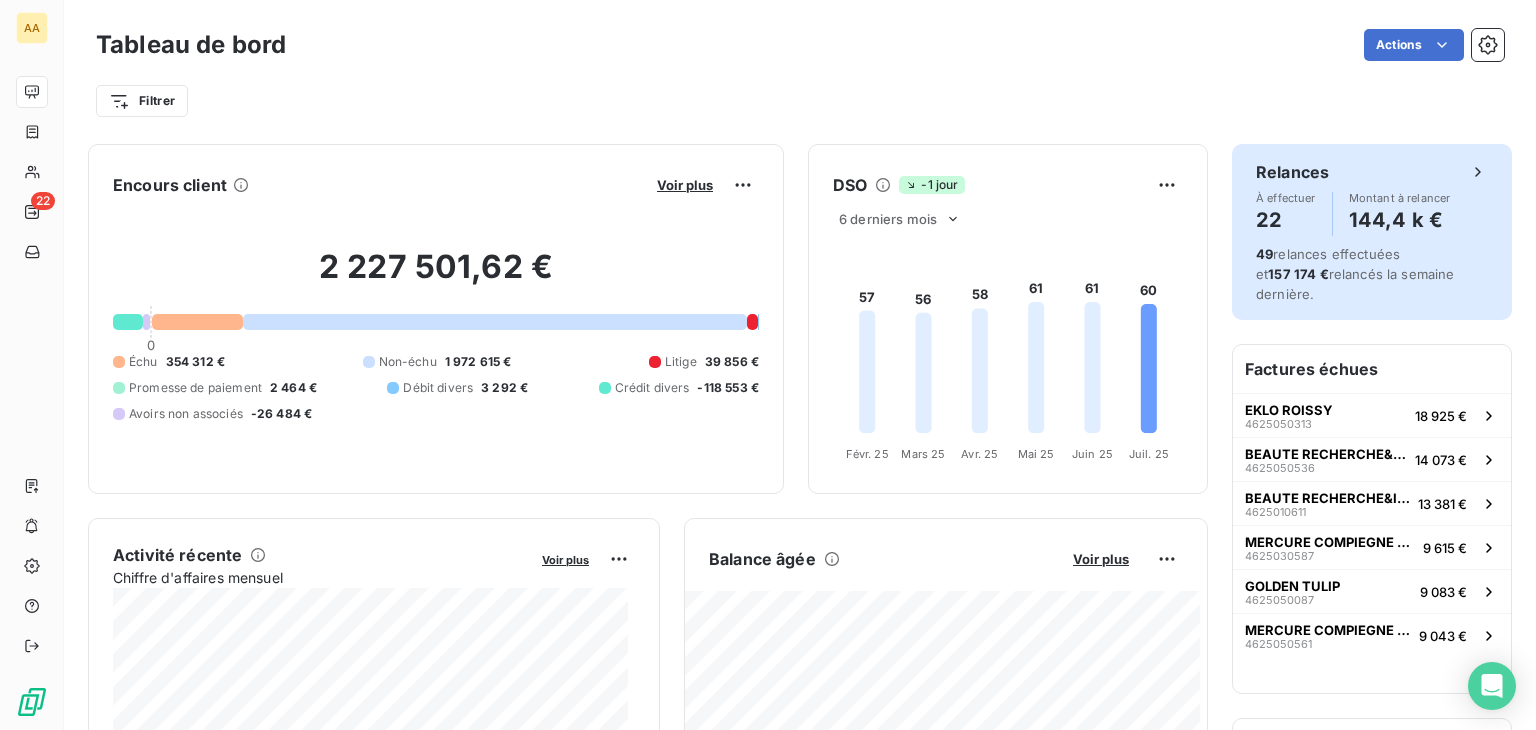 scroll, scrollTop: 0, scrollLeft: 0, axis: both 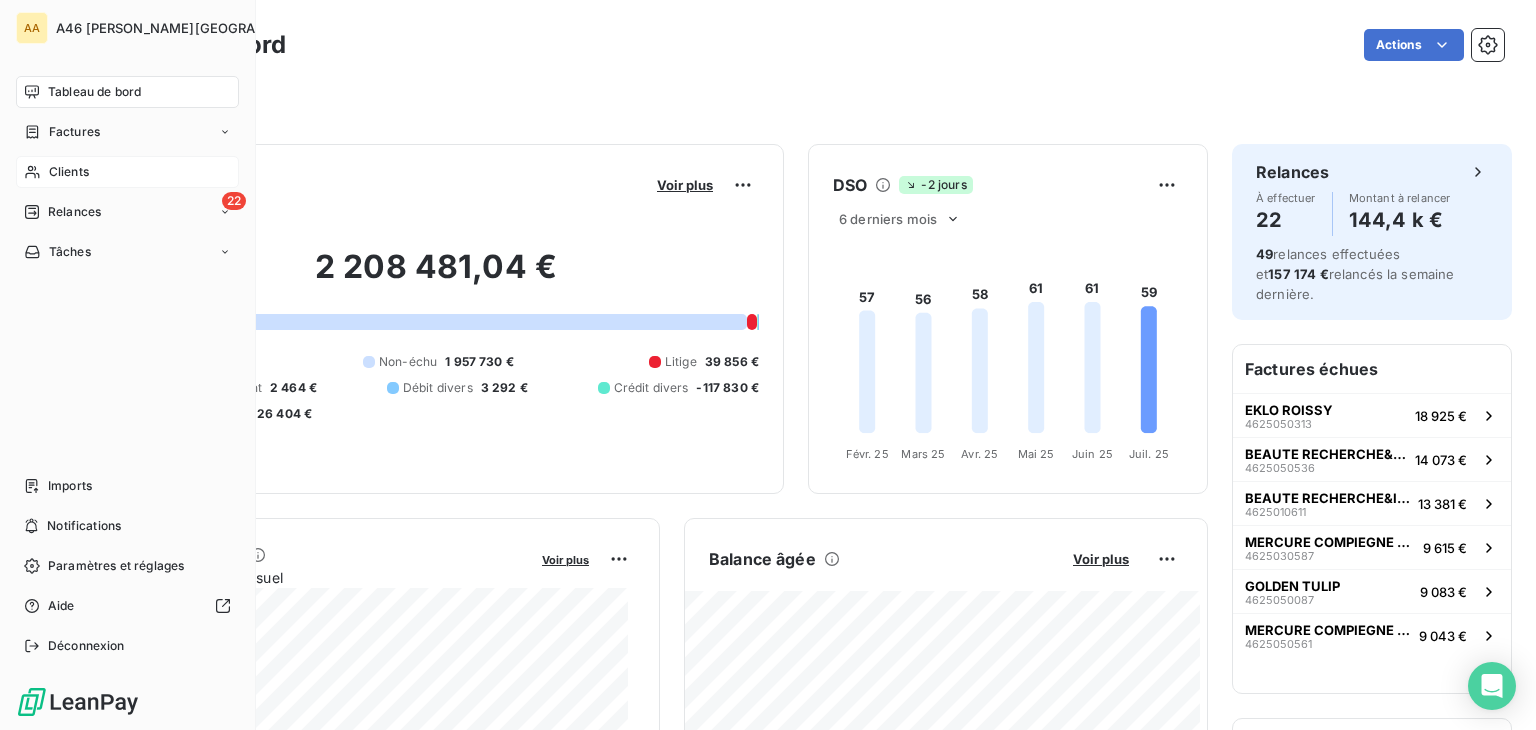click on "Clients" at bounding box center (69, 172) 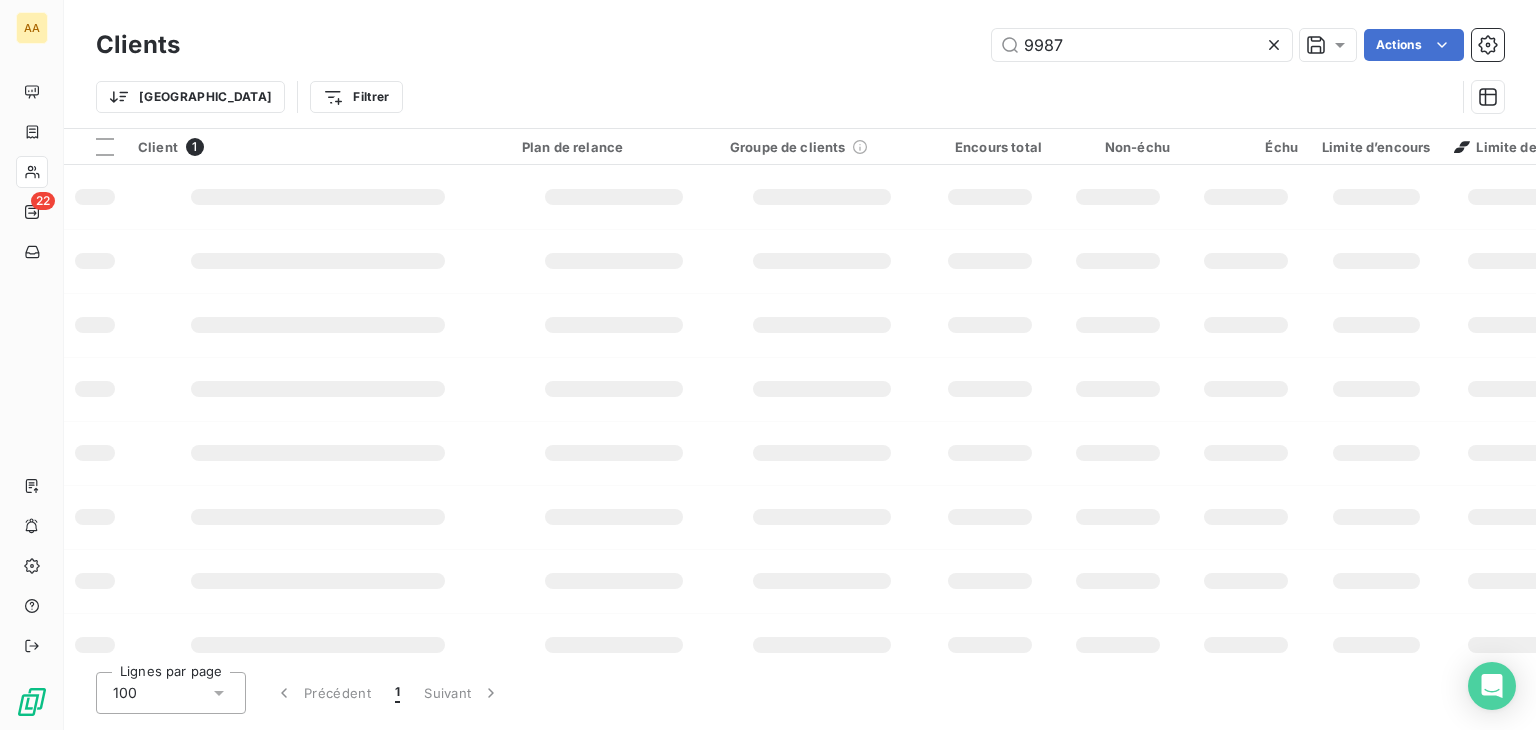 type on "9987" 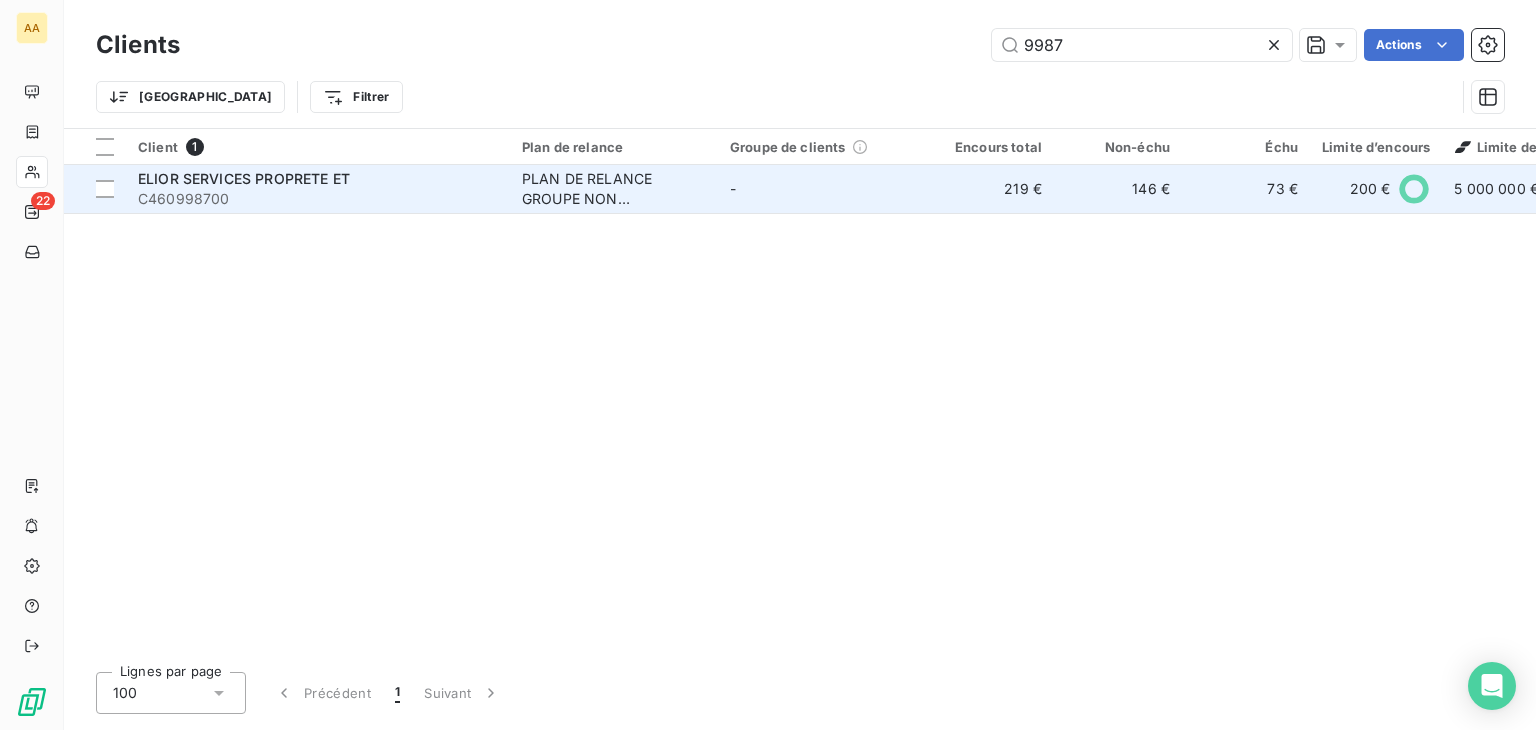 click on "ELIOR SERVICES PROPRETE ET" at bounding box center [244, 178] 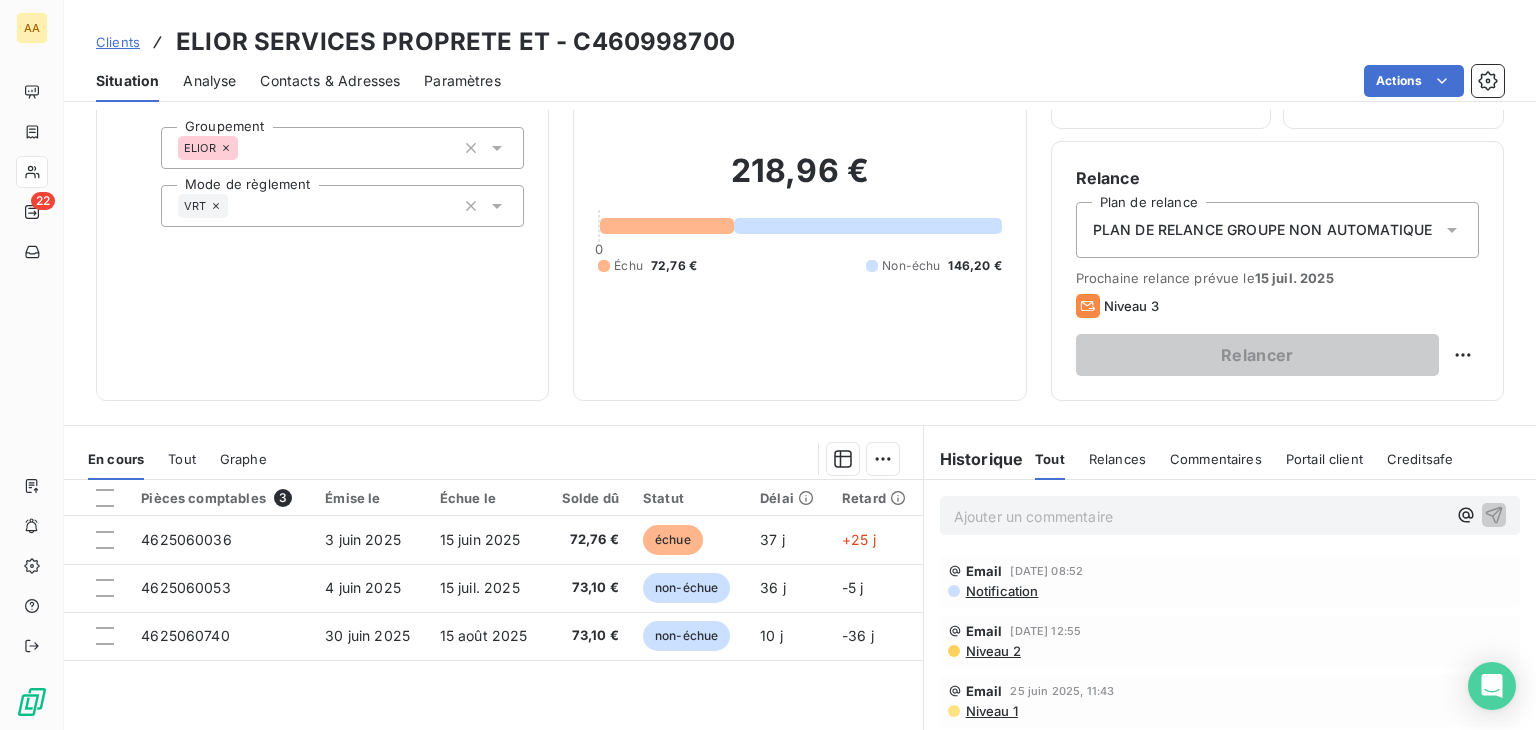 scroll, scrollTop: 300, scrollLeft: 0, axis: vertical 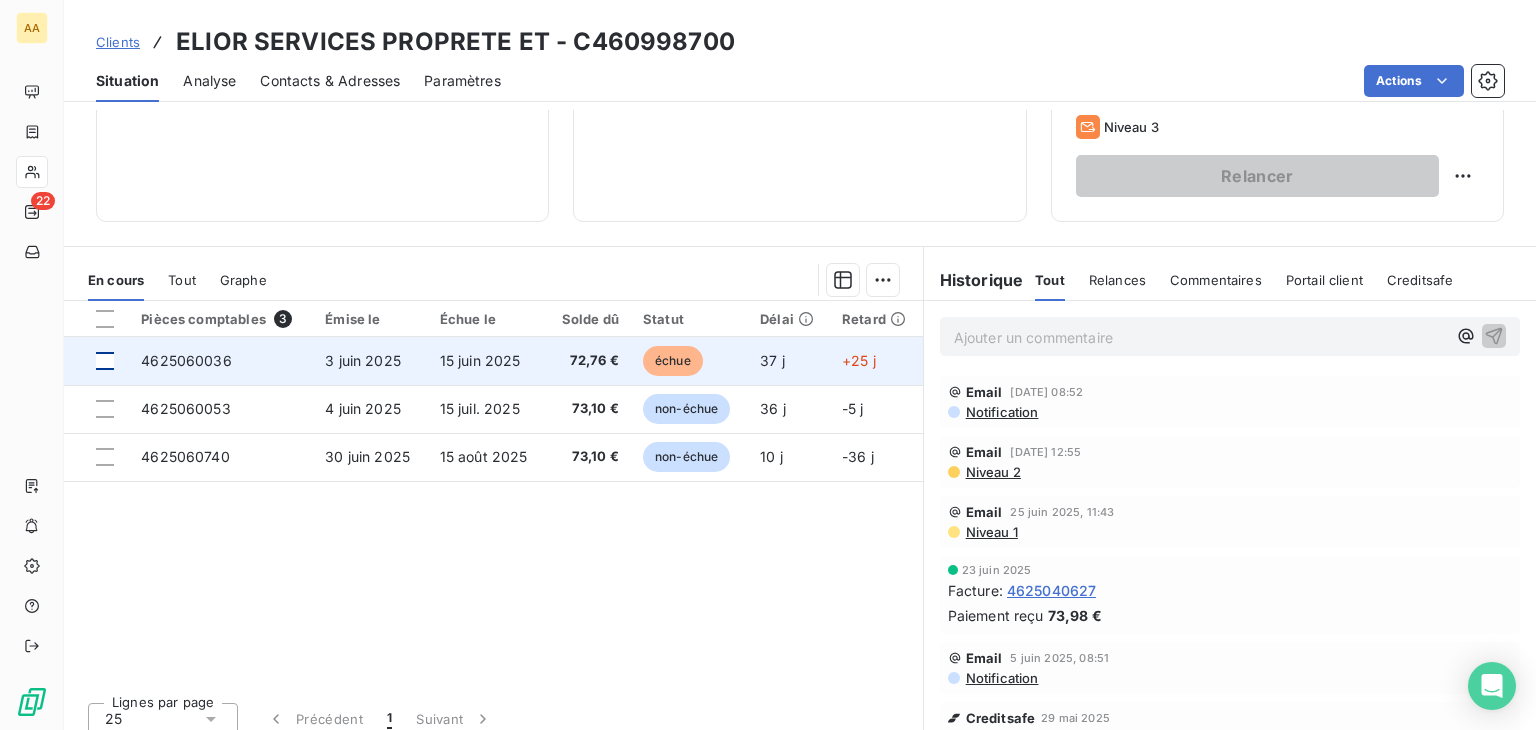 click at bounding box center [105, 361] 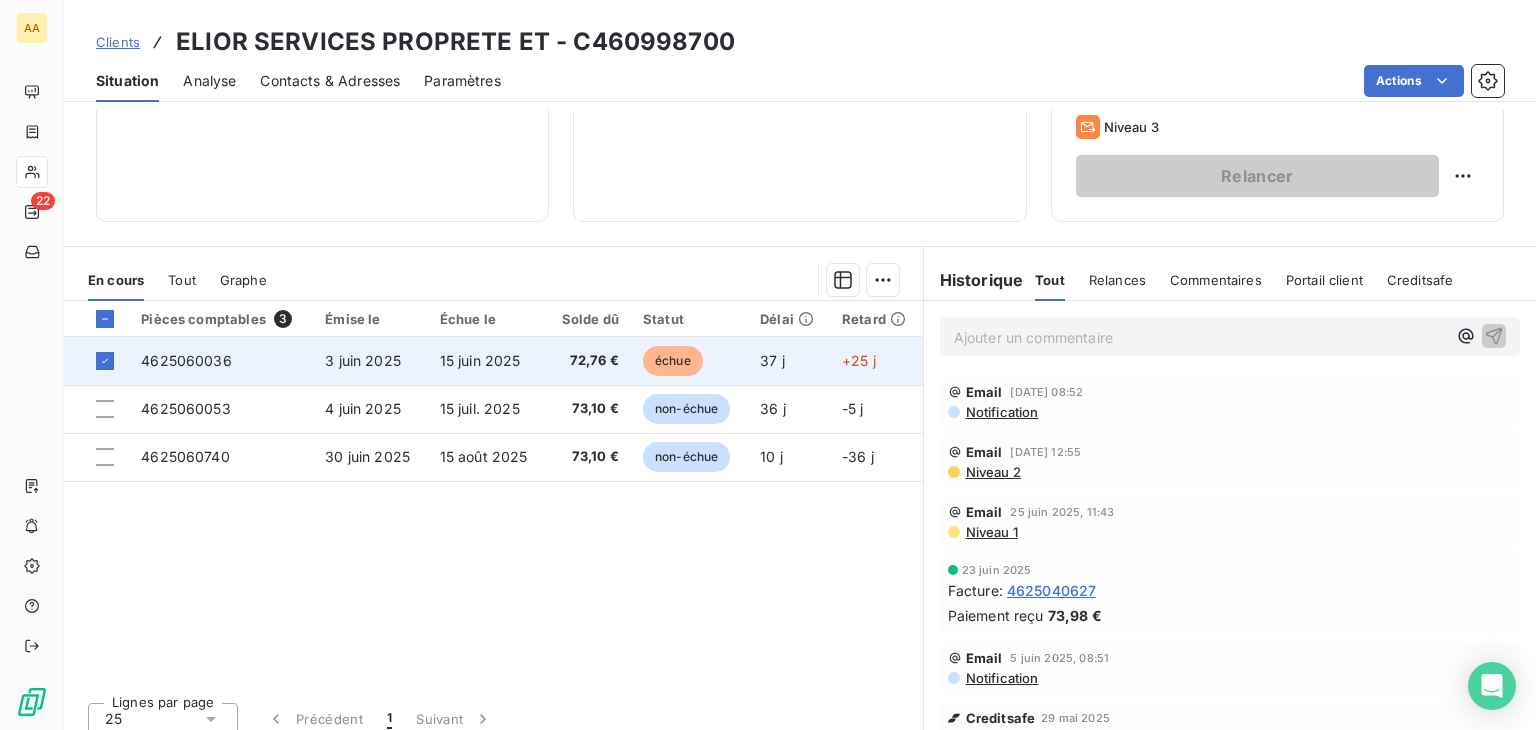 click on "4625060036" at bounding box center [186, 360] 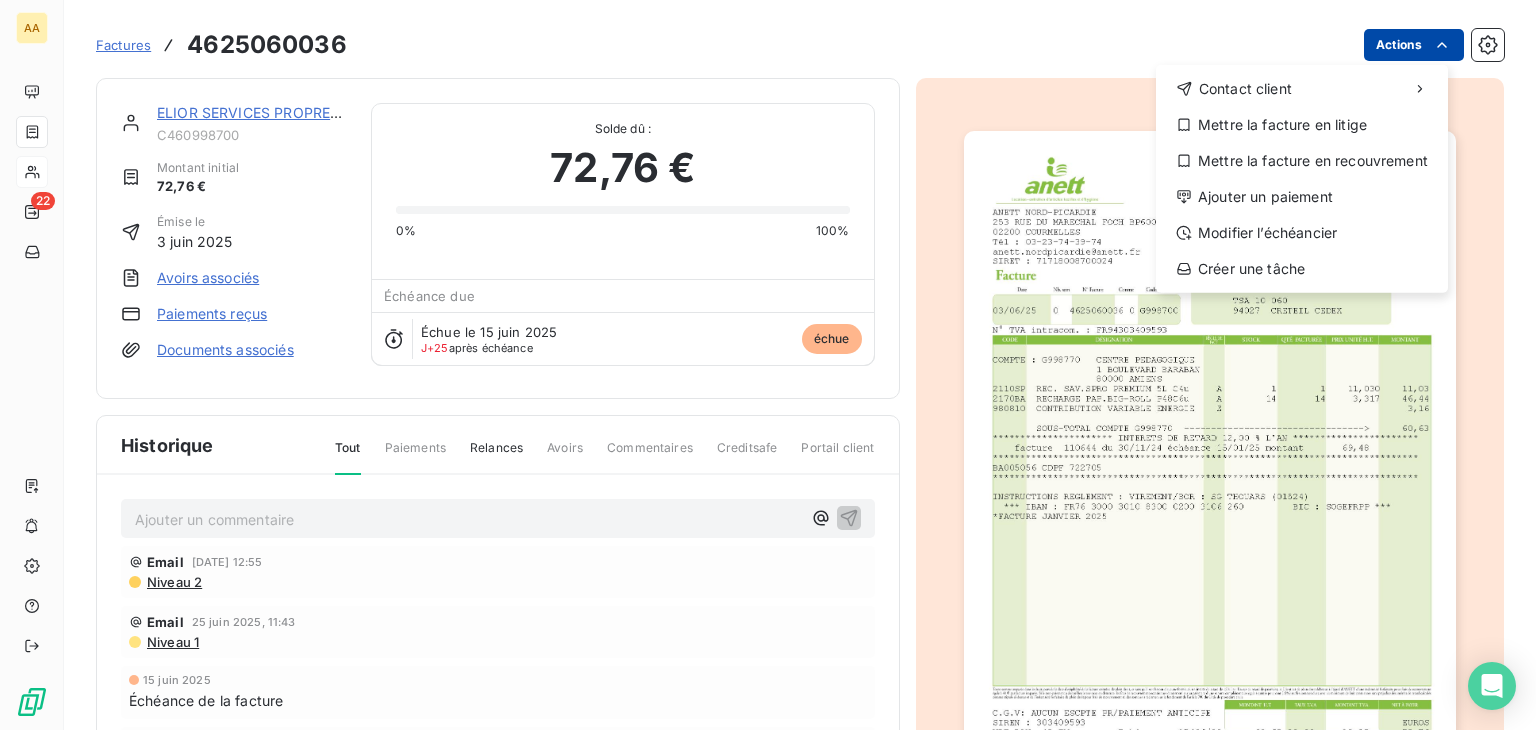 click on "AA 22 Factures [PHONE_NUMBER] Actions Contact client Mettre la facture en litige Mettre la facture en recouvrement Ajouter un paiement Modifier l’échéancier Créer une tâche ELIOR SERVICES PROPRETE ET C460998700 Montant initial 72,76 € Émise le [DATE] Avoirs associés Paiements reçus Documents associés Solde dû : 72,76 € 0% 100% Échéance due Échue le [DATE] J+25  après échéance échue Historique Tout Paiements Relances Avoirs Commentaires Creditsafe Portail client Ajouter un commentaire ﻿ Email [DATE] 12:55 Niveau 2 Email [DATE] 11:43 Niveau 1 [DATE] Échéance de la facture [DATE] Émission de la facture" at bounding box center (768, 365) 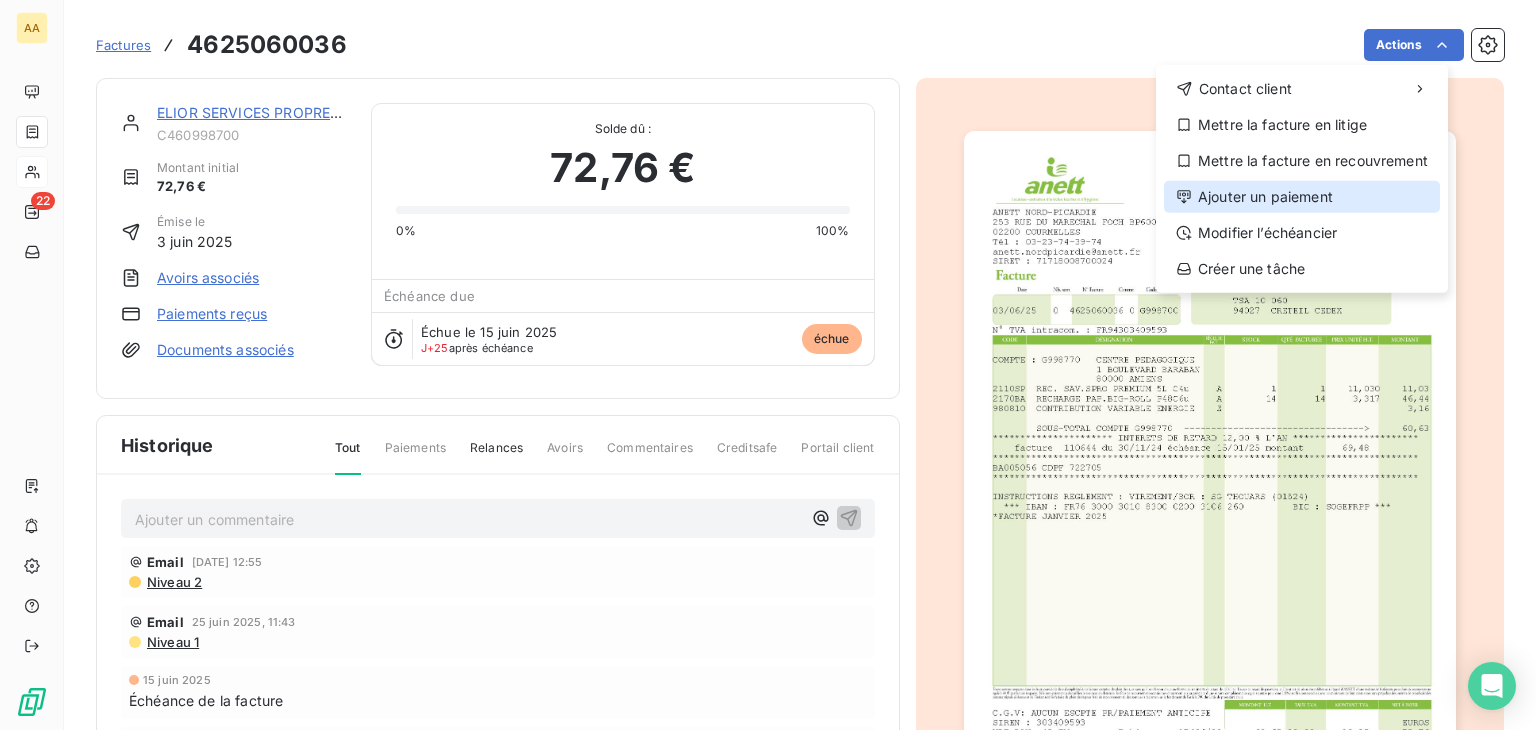 click on "Ajouter un paiement" at bounding box center [1302, 197] 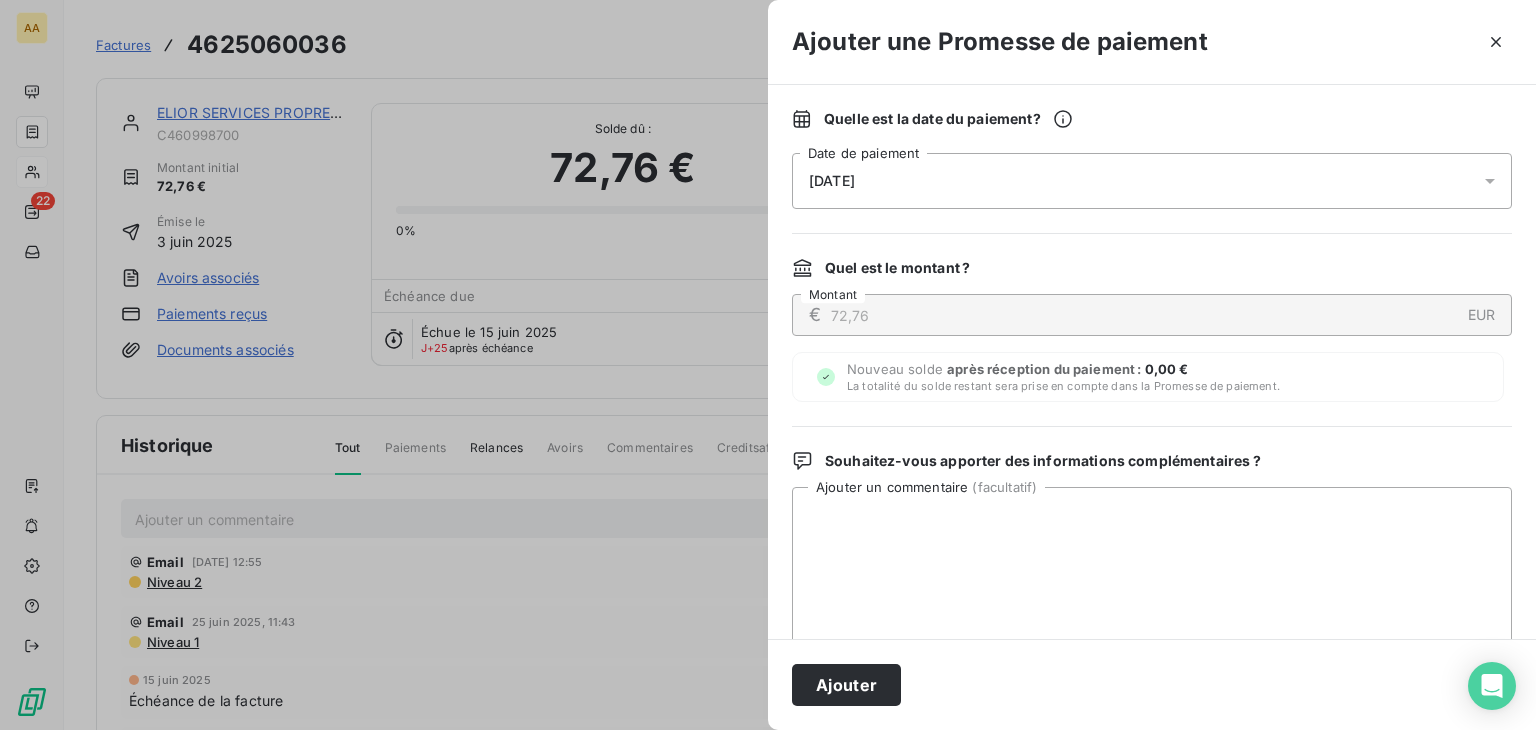 click on "[DATE]" at bounding box center [1152, 181] 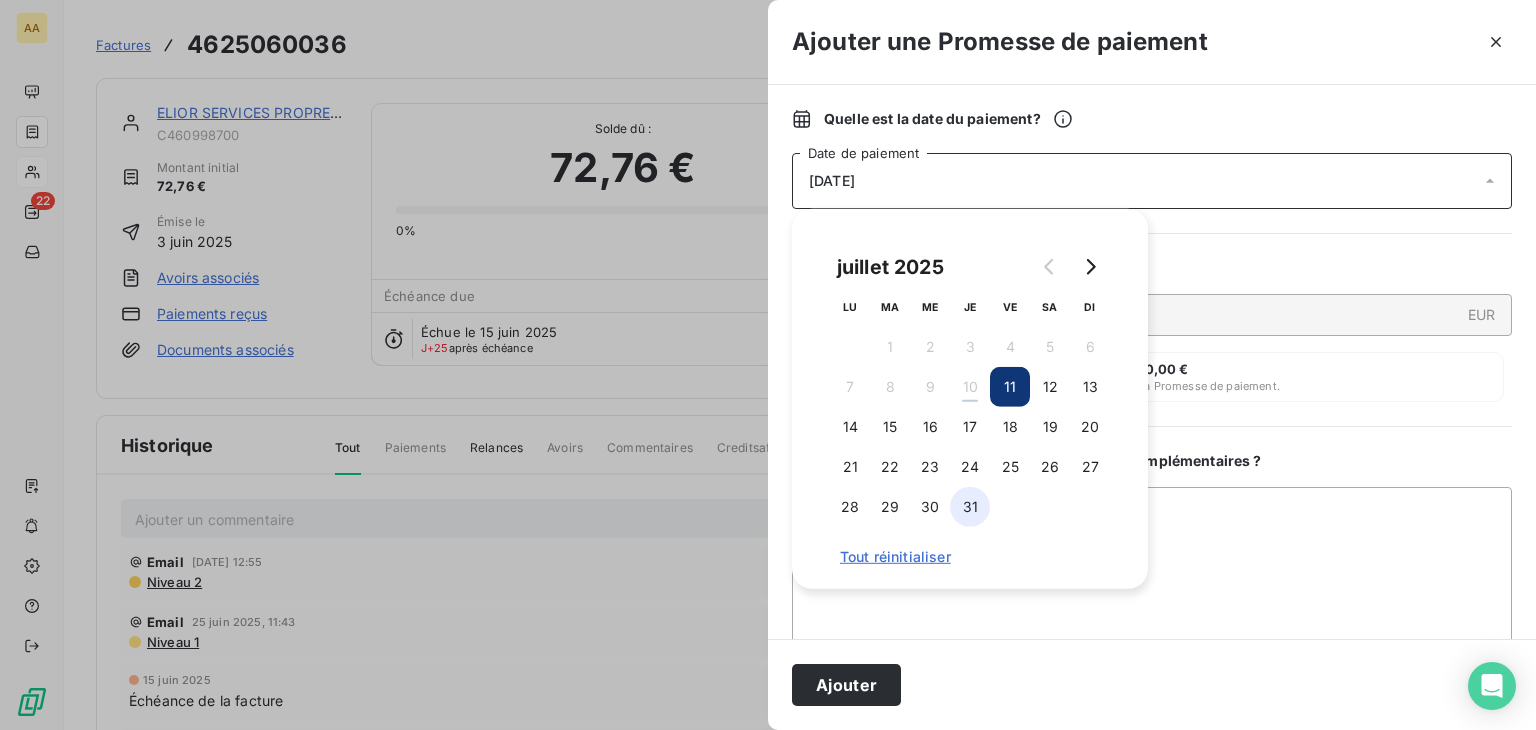drag, startPoint x: 978, startPoint y: 461, endPoint x: 953, endPoint y: 509, distance: 54.120235 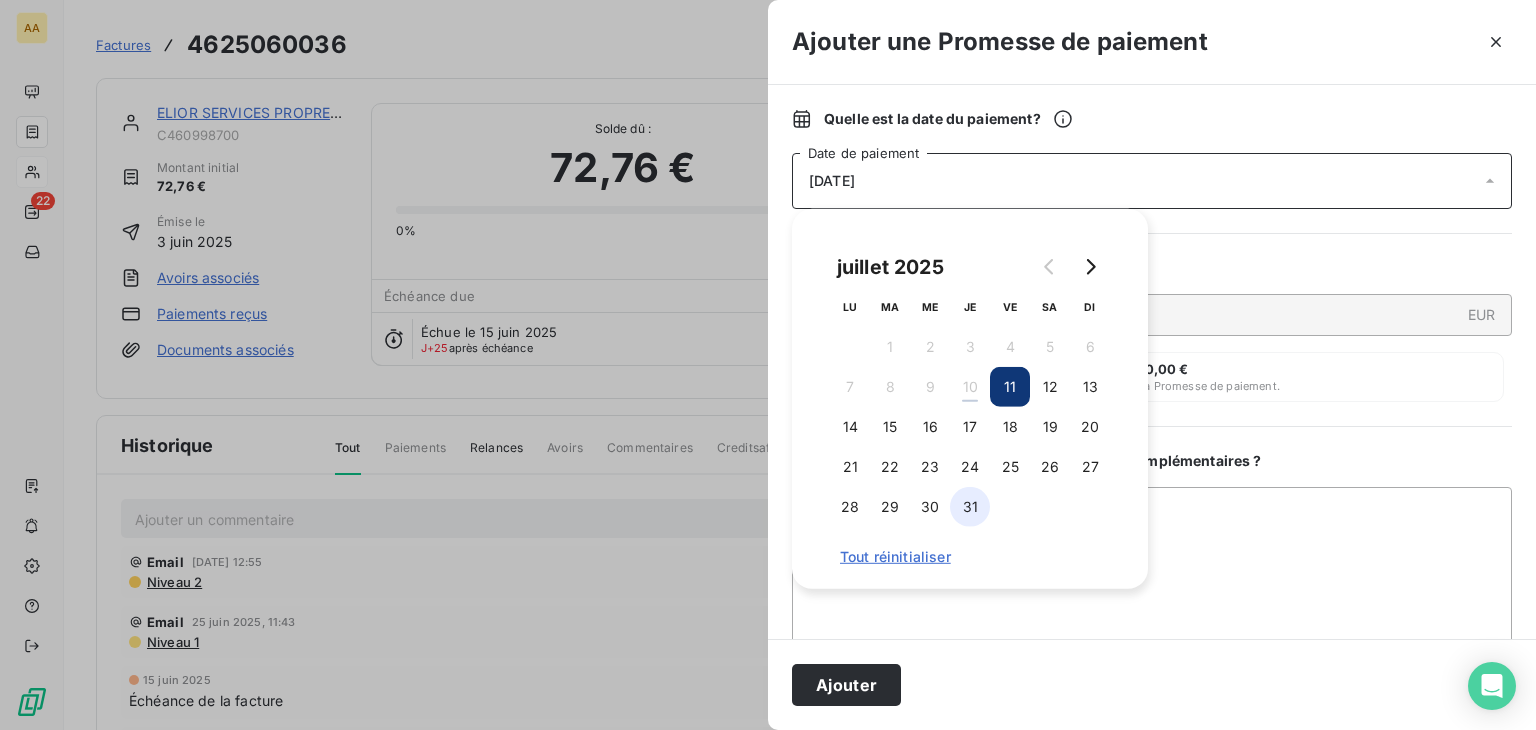 click on "24" at bounding box center [970, 467] 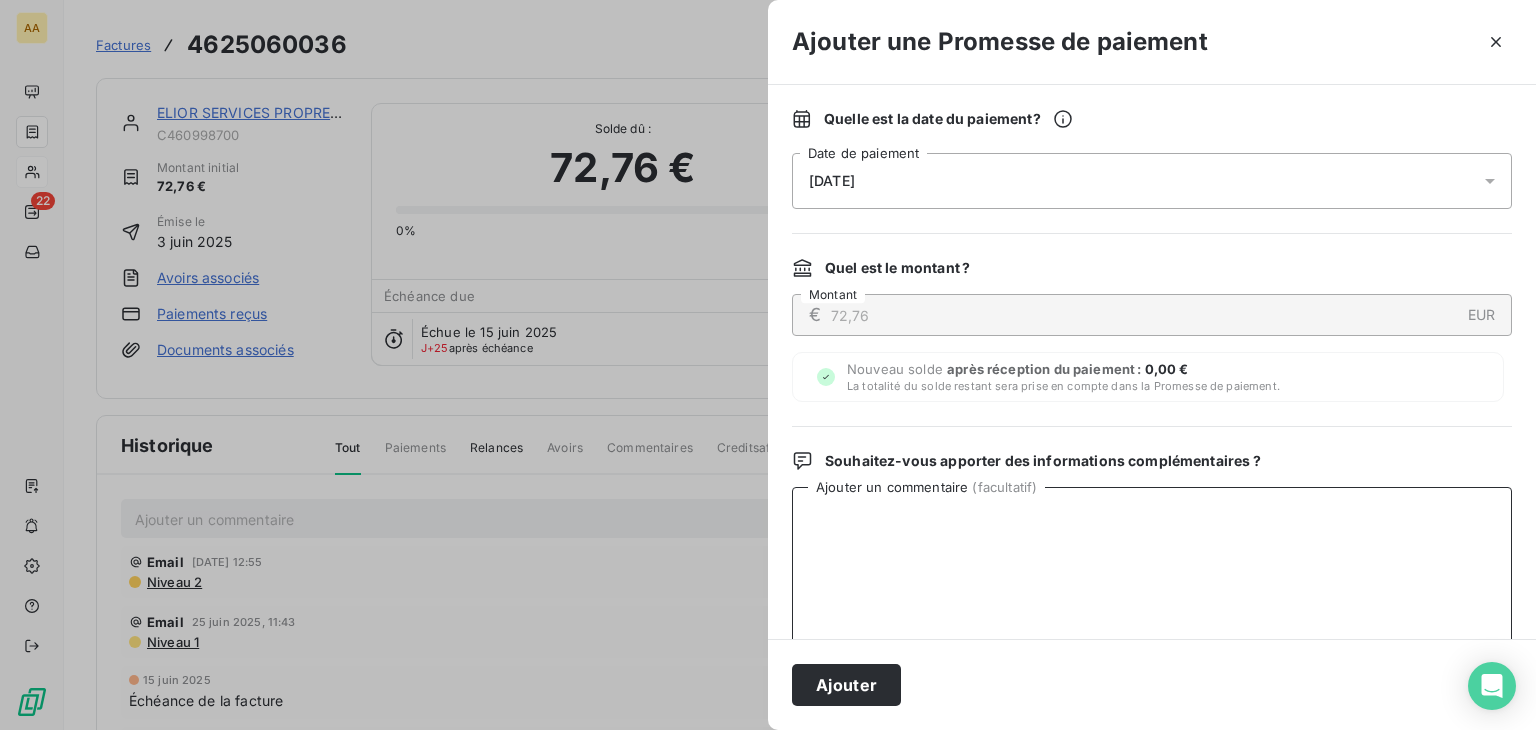 click on "Ajouter un commentaire   ( facultatif )" at bounding box center (1152, 591) 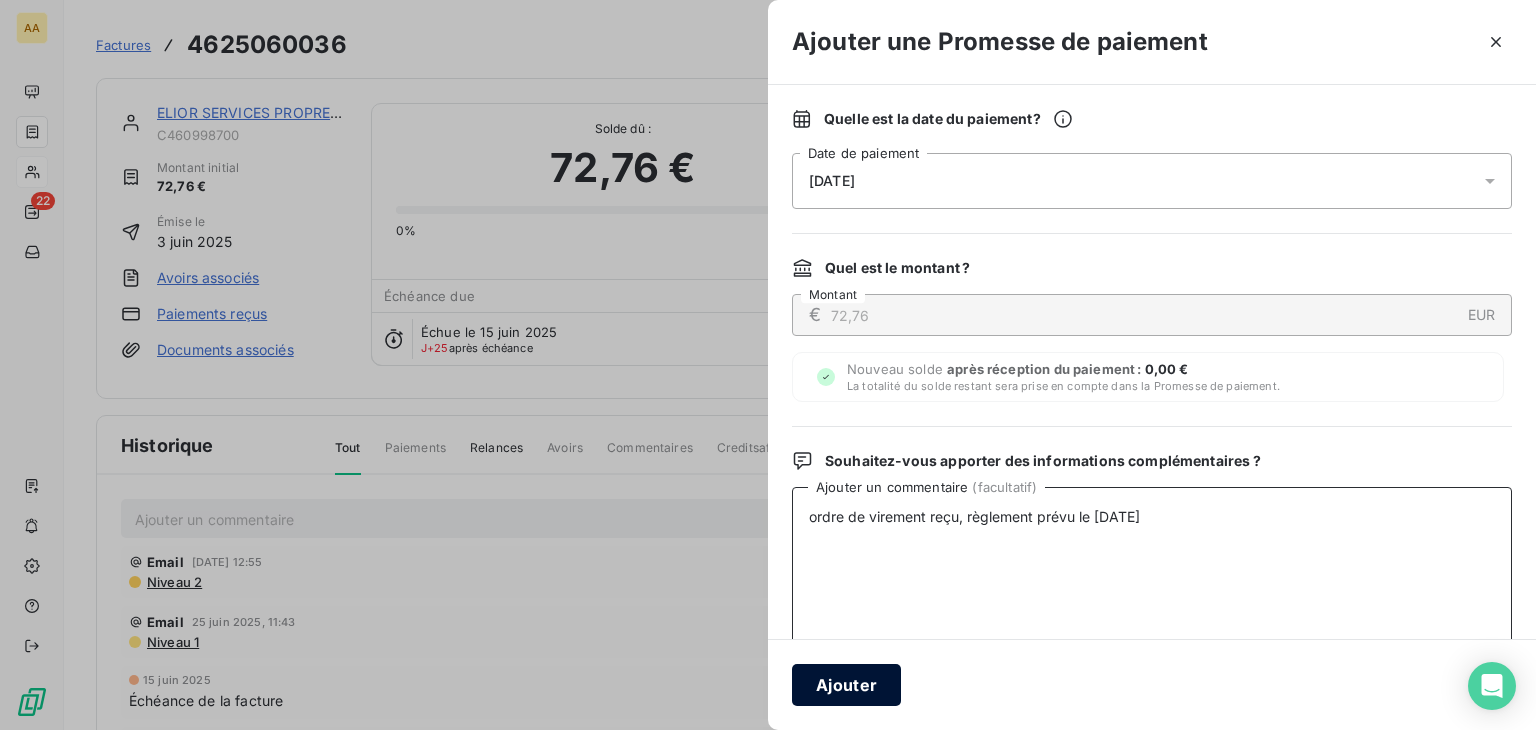 type on "ordre de virement reçu, règlement prévu le [DATE]" 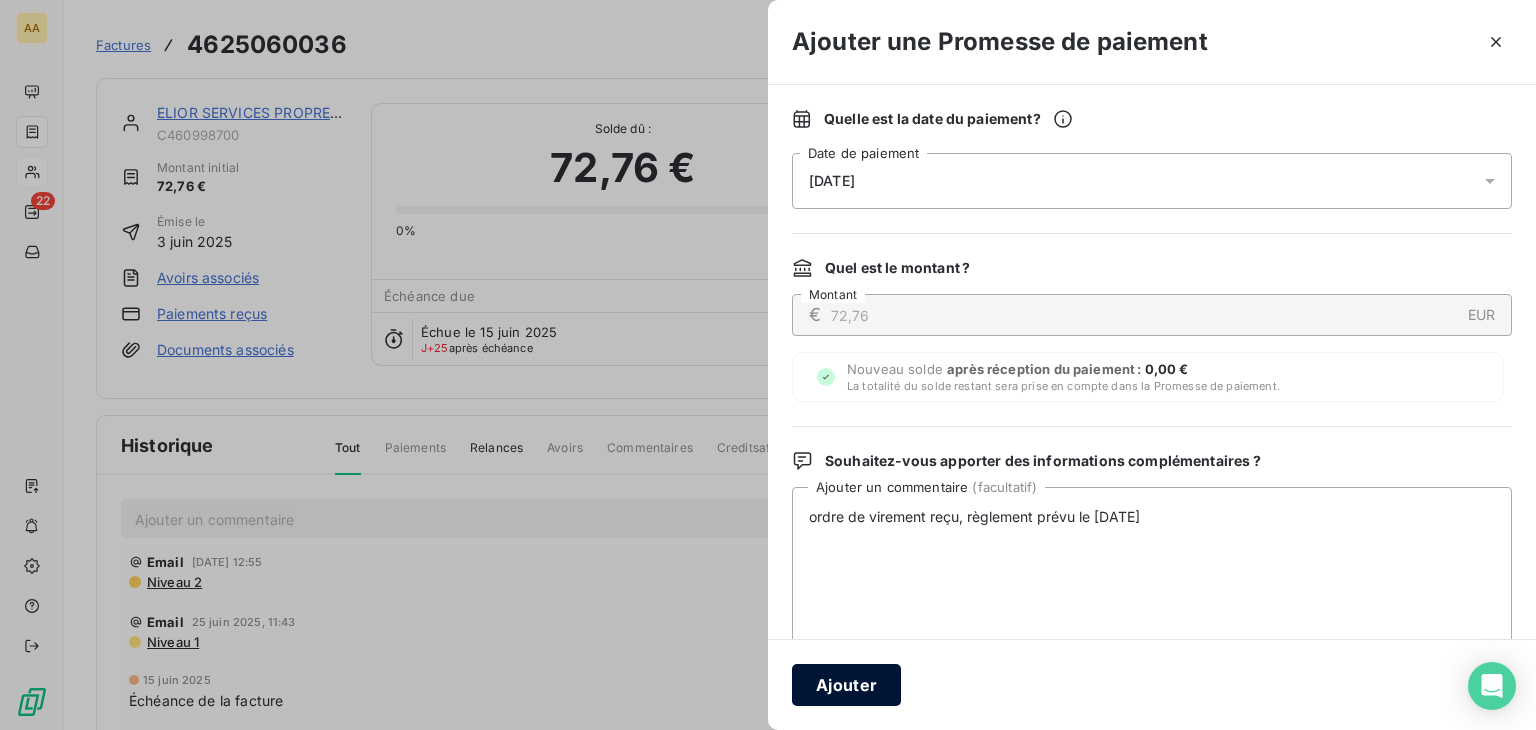 click on "Ajouter" at bounding box center [846, 685] 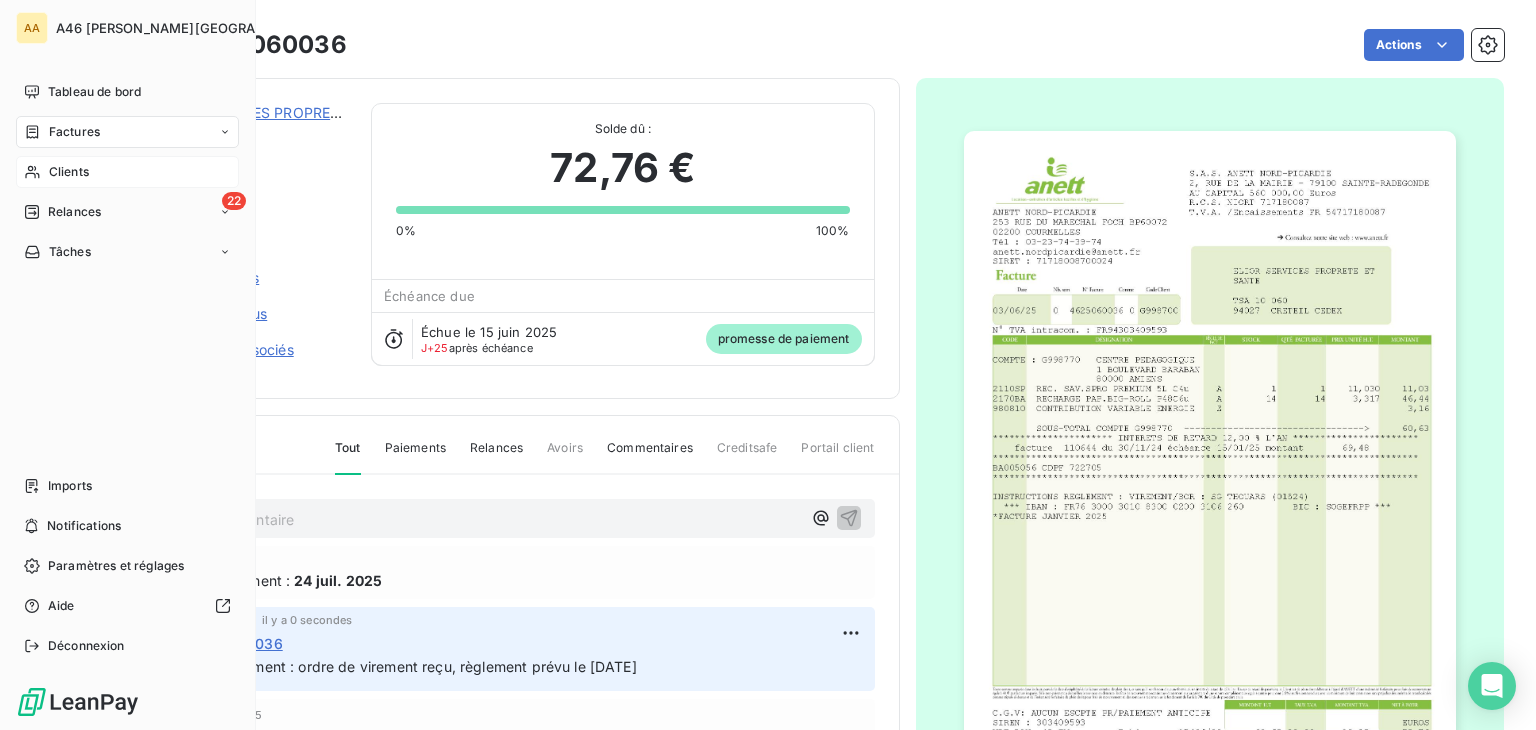 click on "Clients" at bounding box center [69, 172] 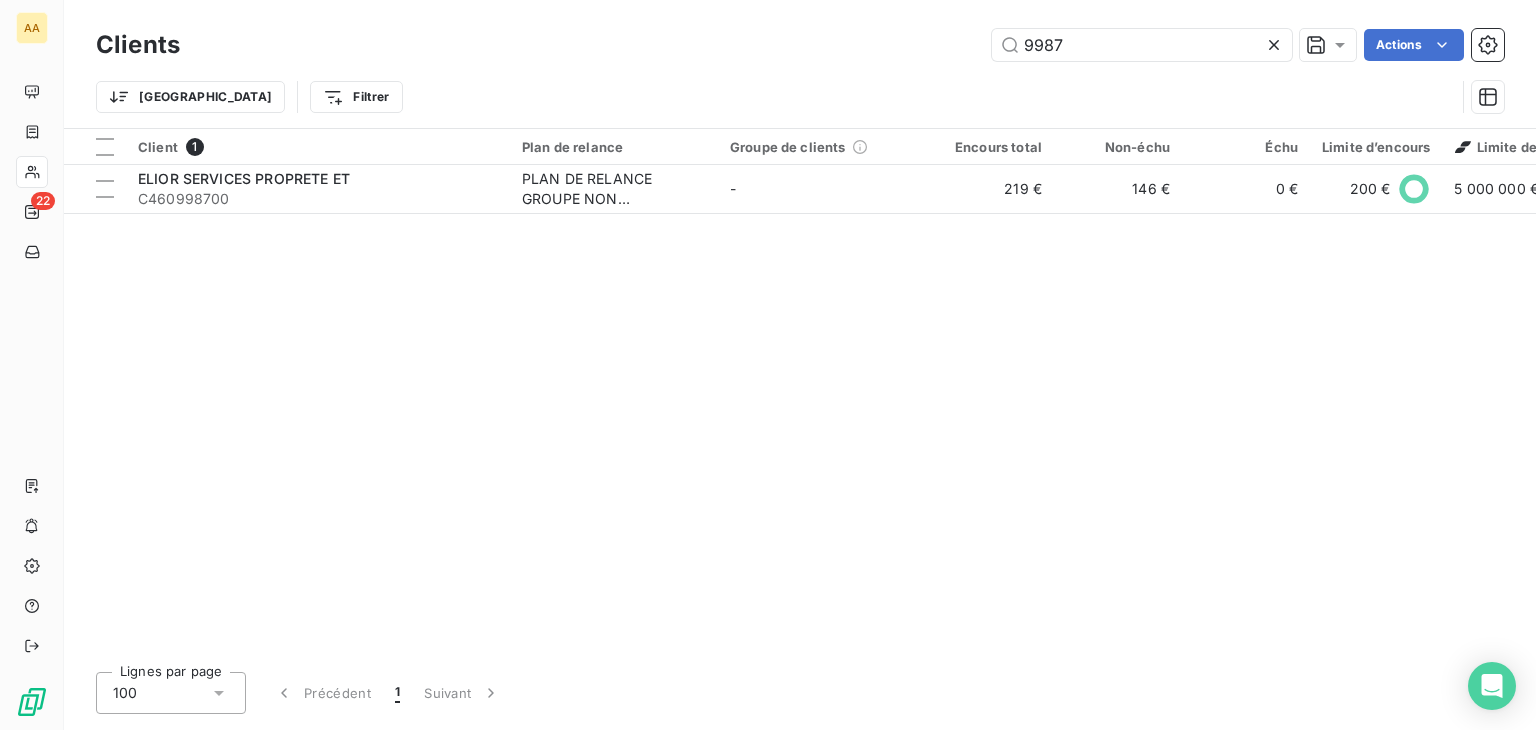 drag, startPoint x: 1091, startPoint y: 43, endPoint x: 776, endPoint y: 3, distance: 317.52954 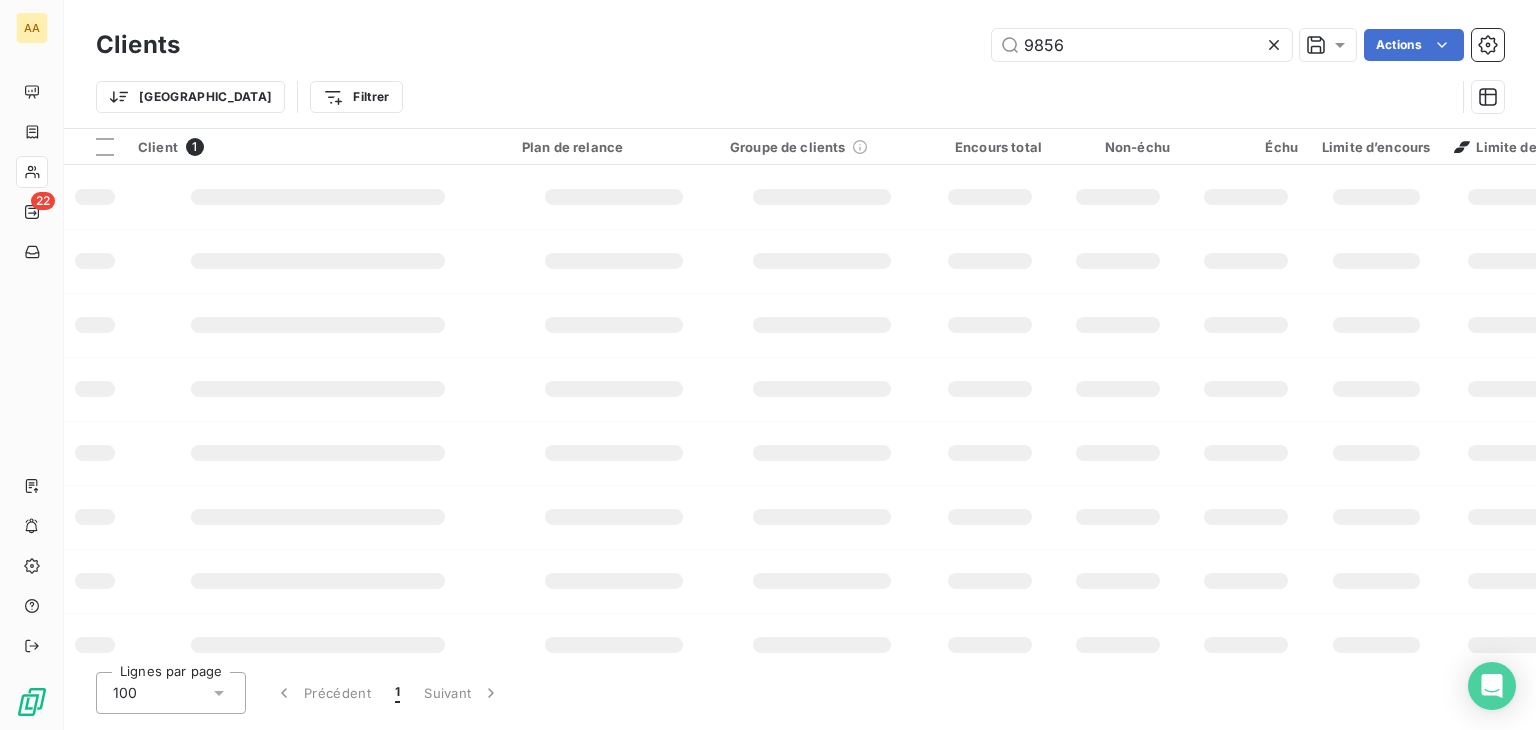 type on "9856" 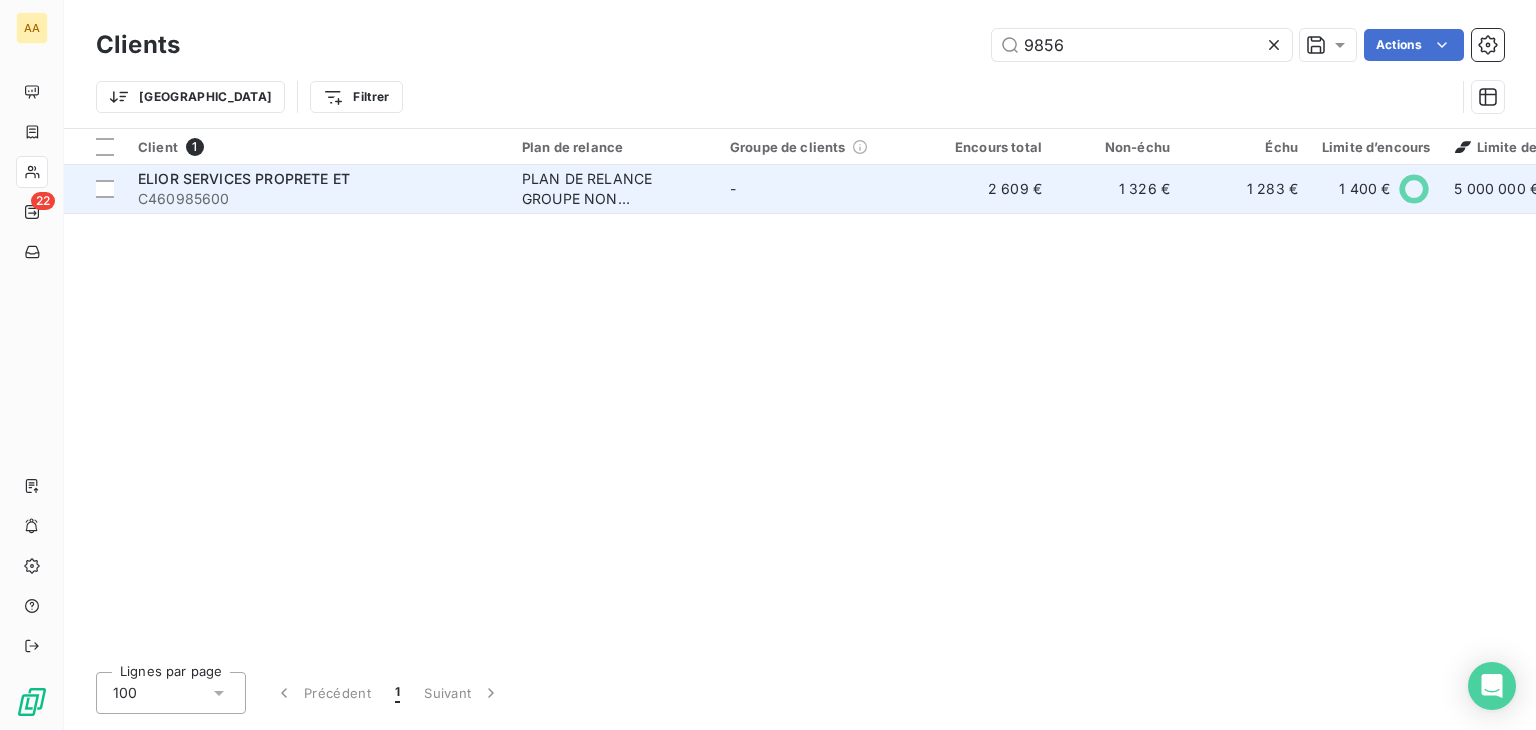 click on "ELIOR SERVICES PROPRETE ET" at bounding box center (244, 178) 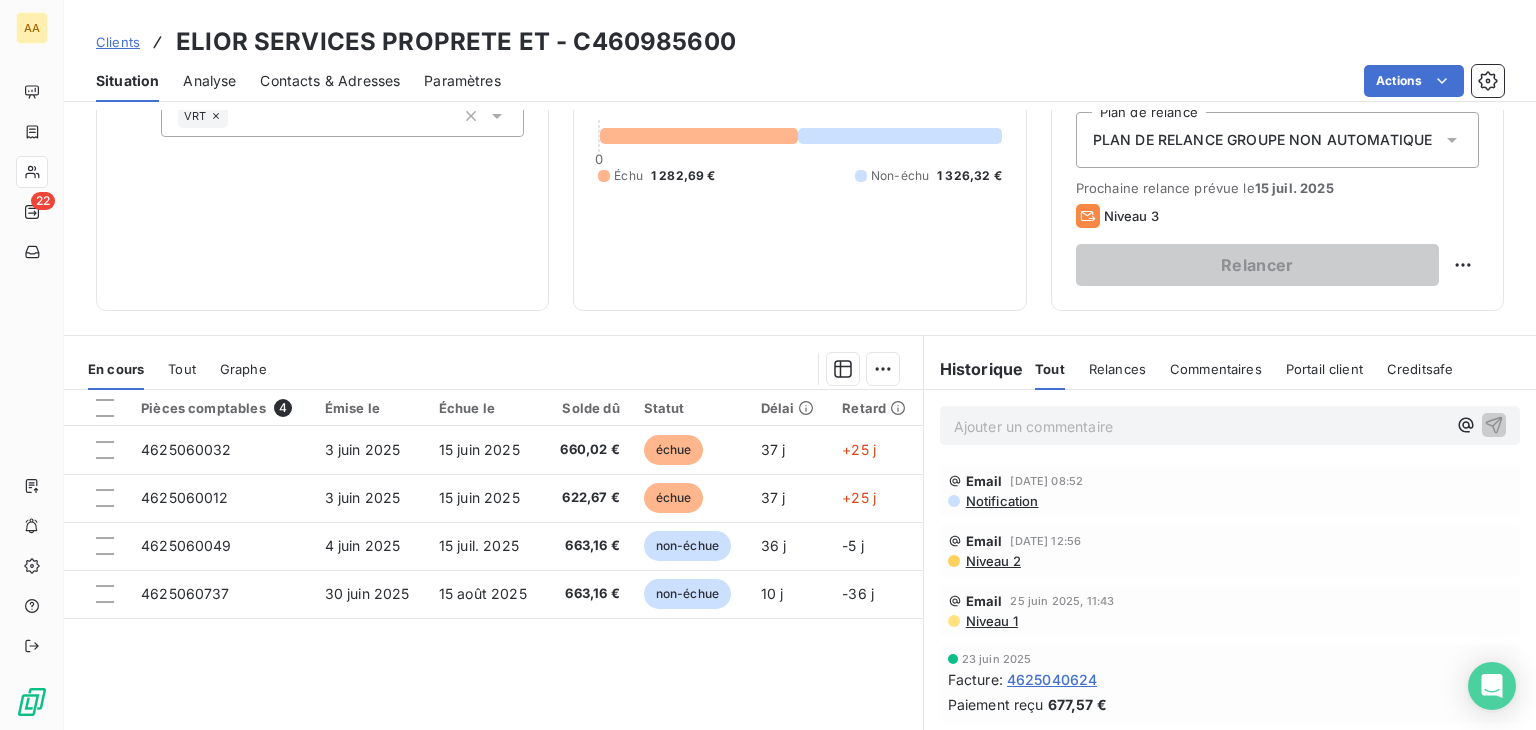scroll, scrollTop: 316, scrollLeft: 0, axis: vertical 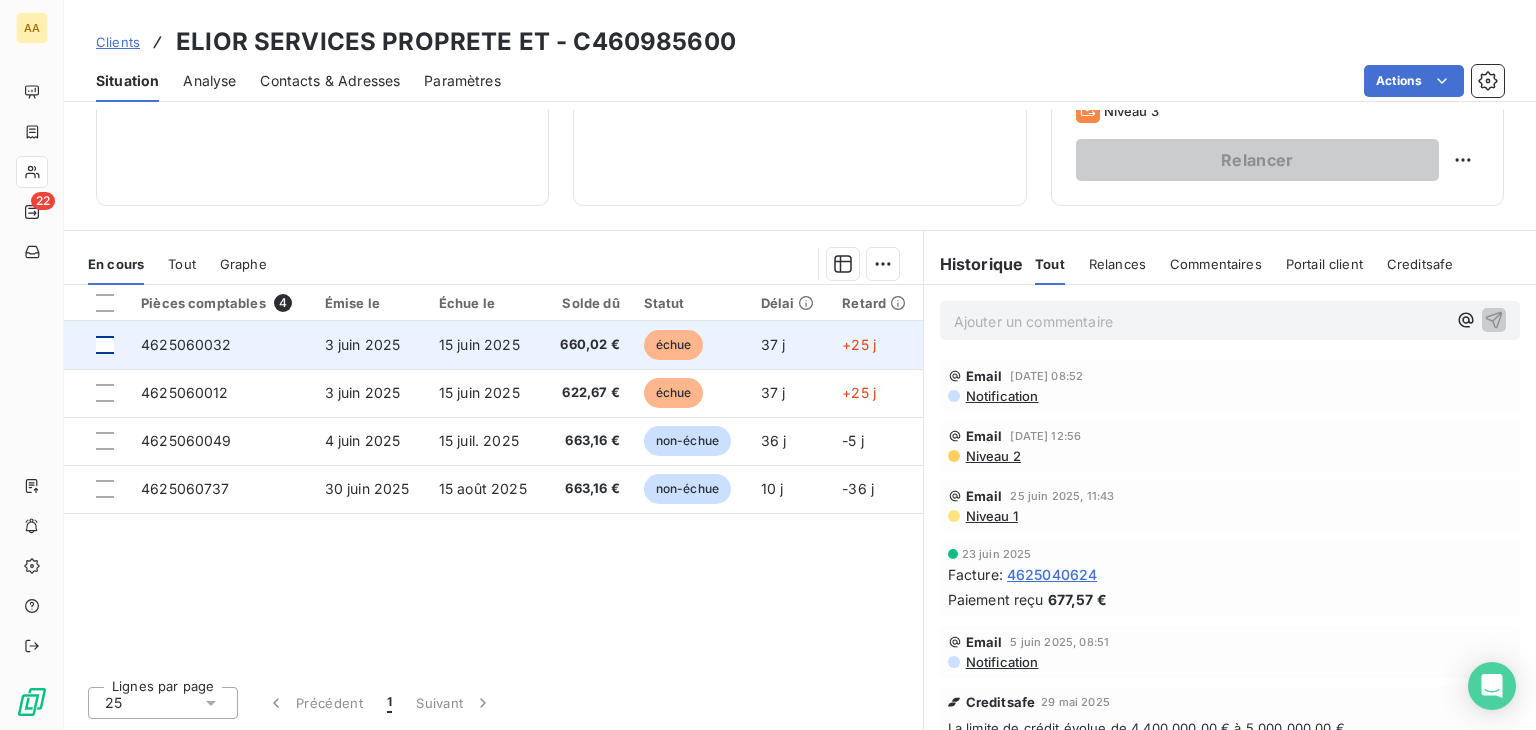 click at bounding box center [105, 345] 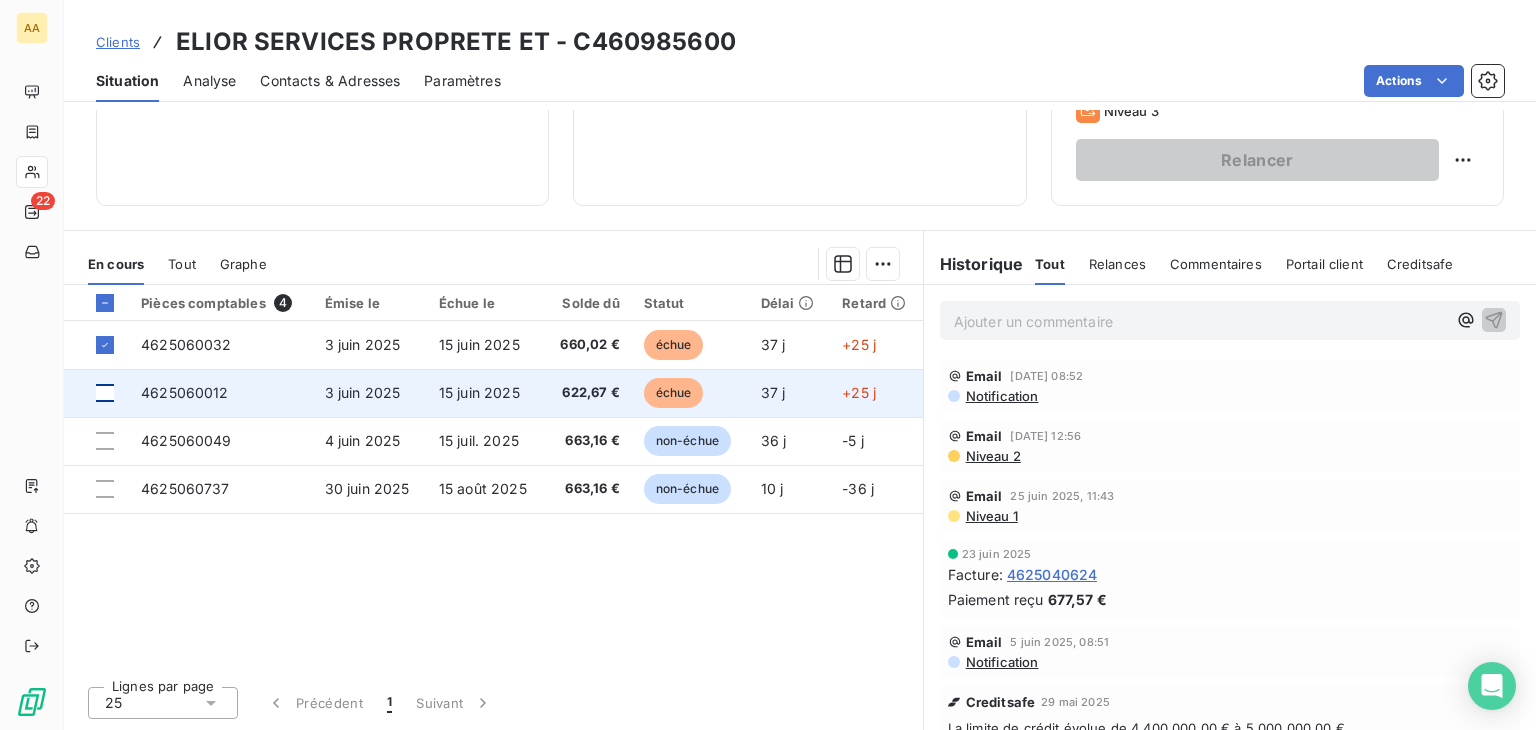 click at bounding box center [105, 393] 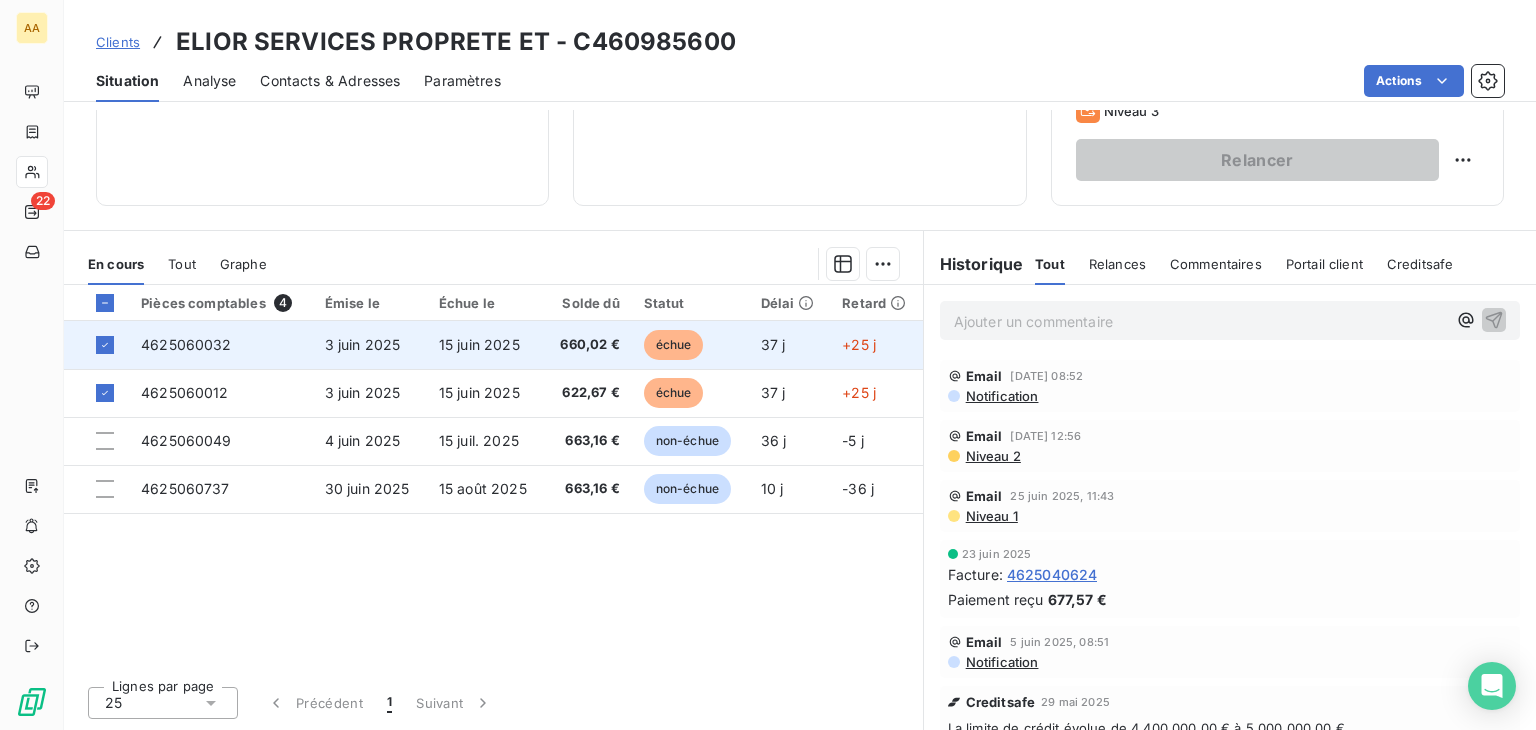 click on "4625060032" at bounding box center (186, 344) 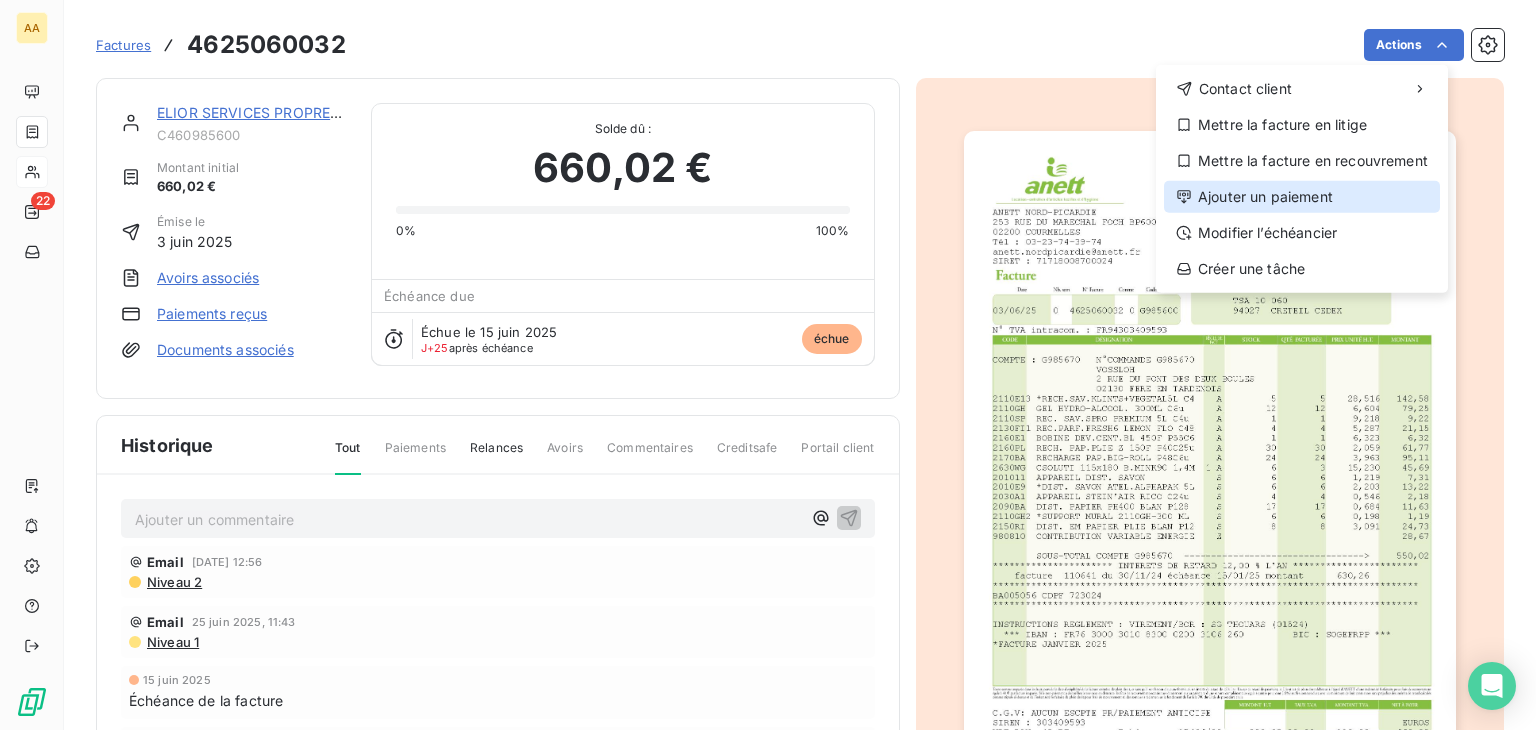 click on "Ajouter un paiement" at bounding box center [1302, 197] 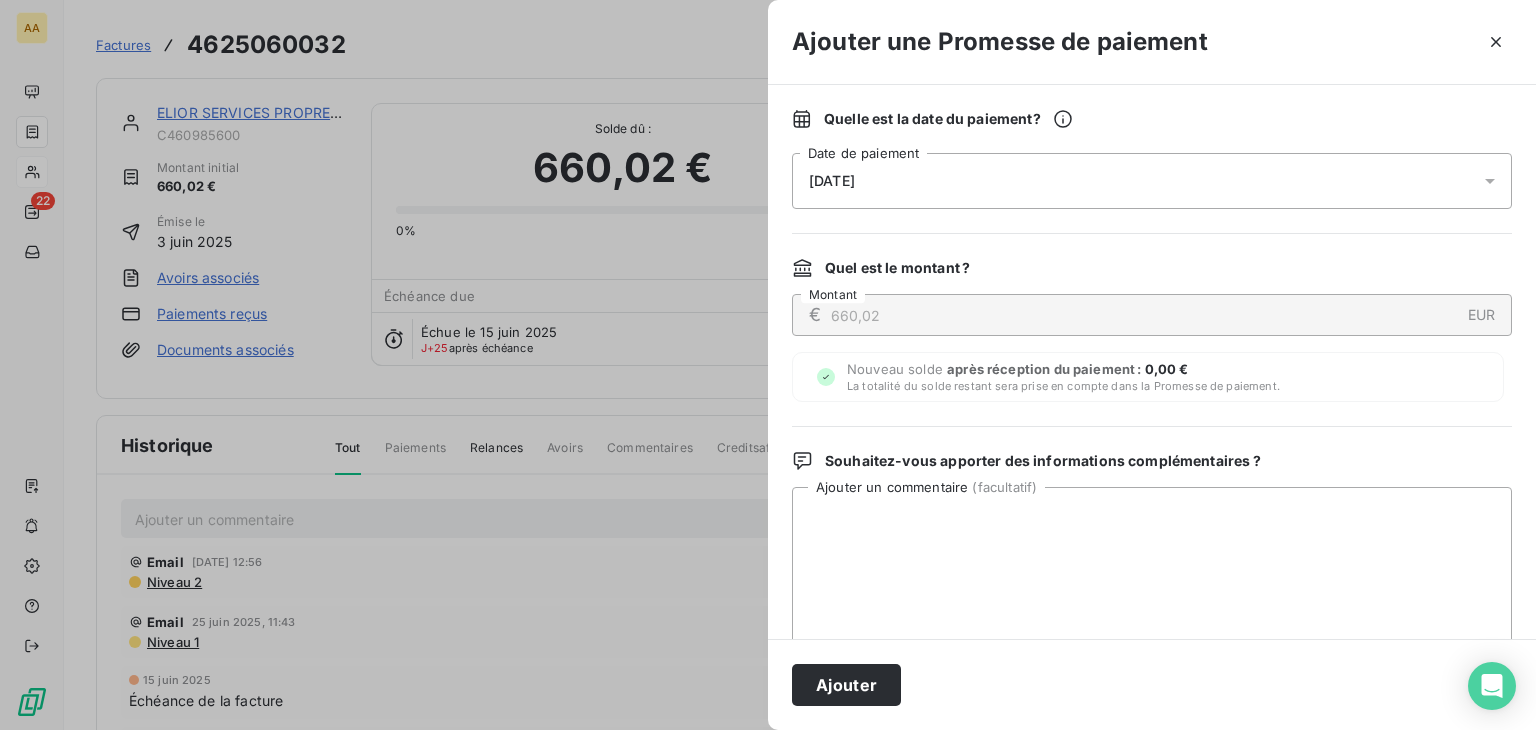 click on "[DATE]" at bounding box center [1152, 181] 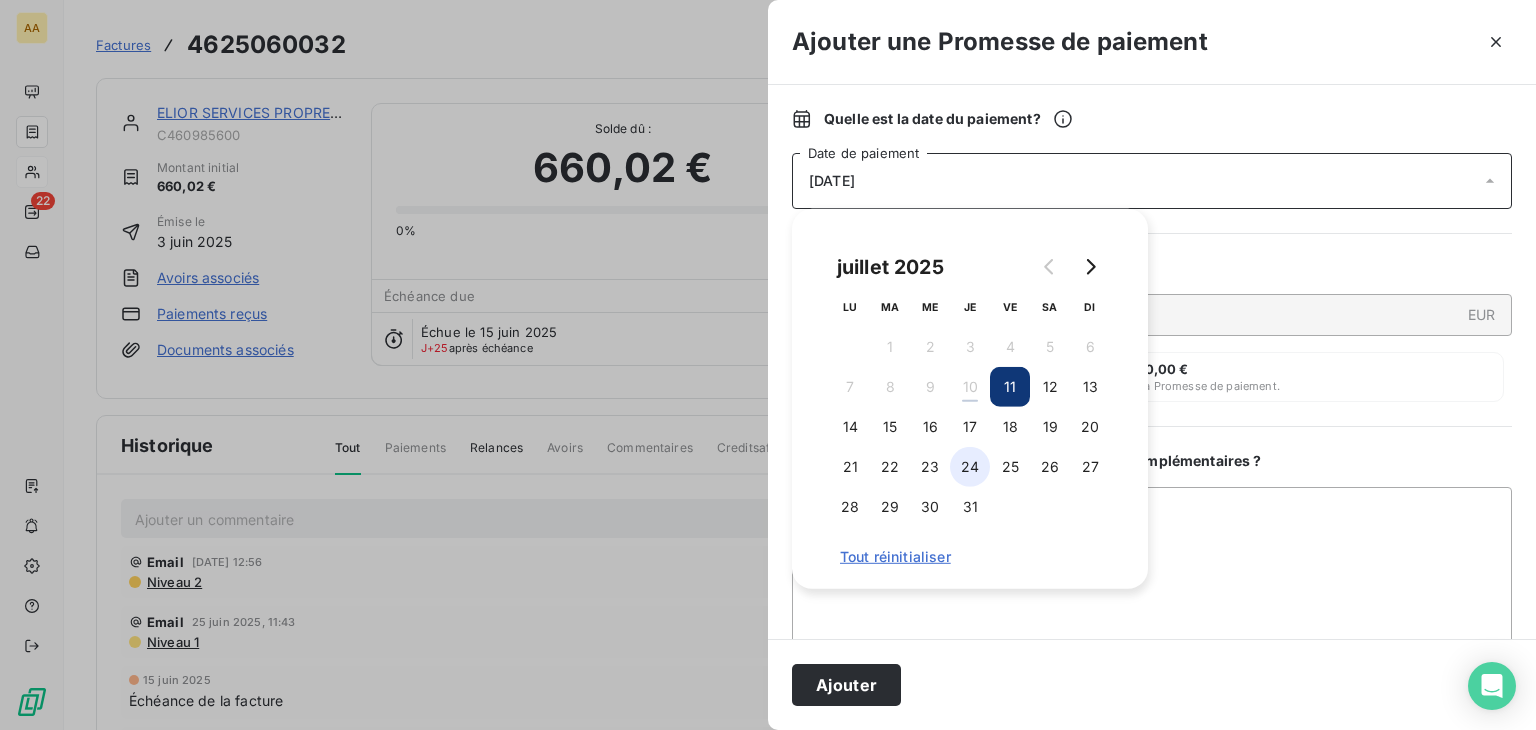 click on "24" at bounding box center [970, 467] 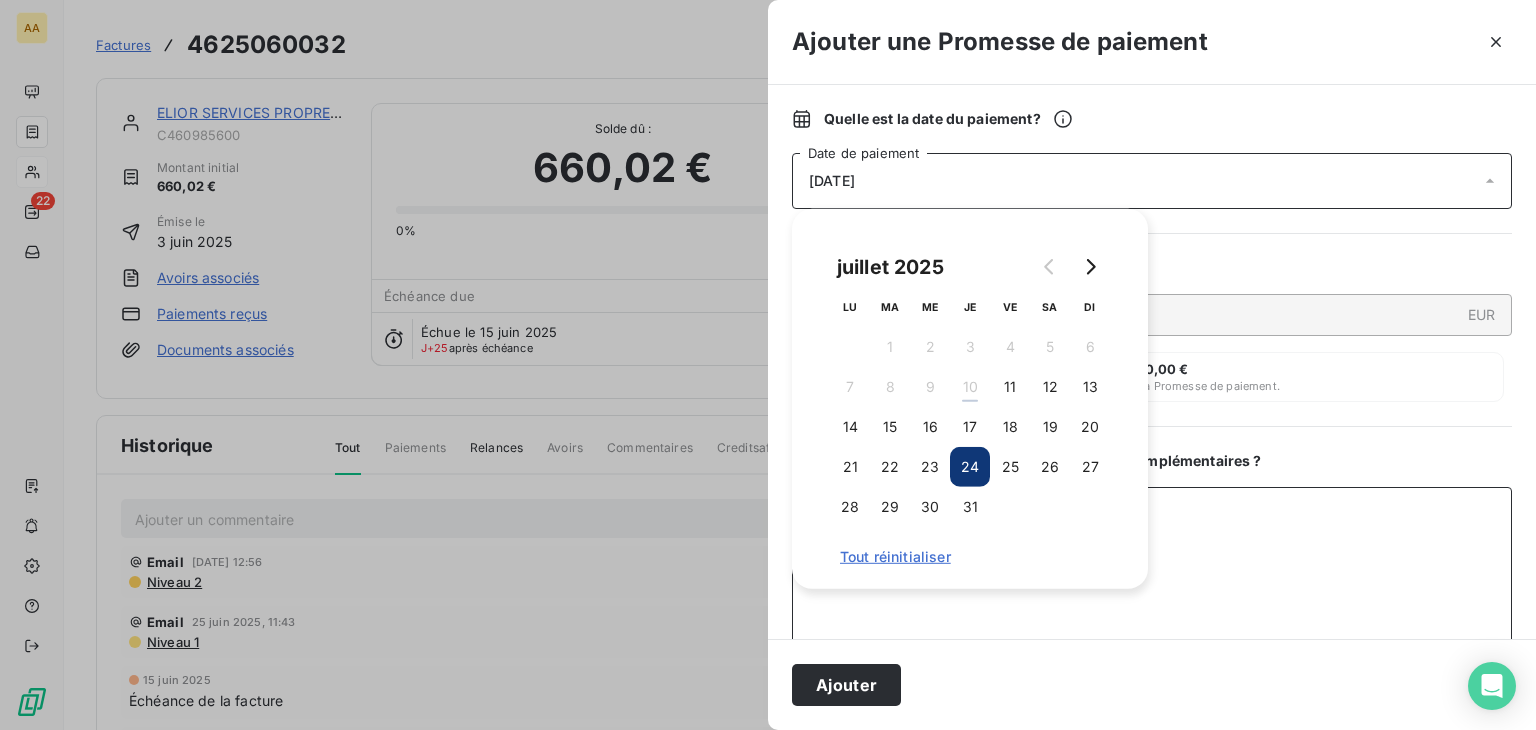 click on "Ajouter un commentaire   ( facultatif )" at bounding box center (1152, 591) 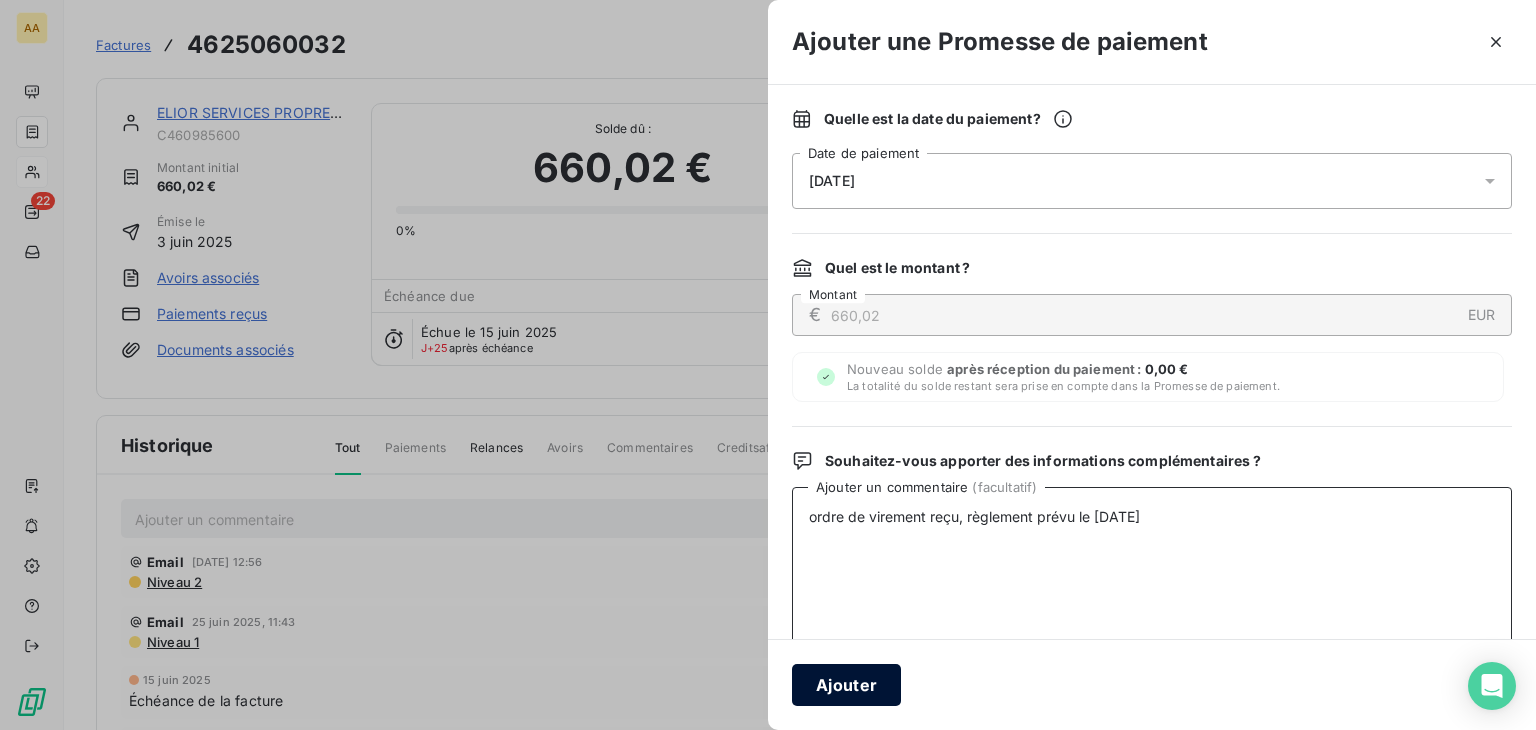 type on "ordre de virement reçu, règlement prévu le [DATE]" 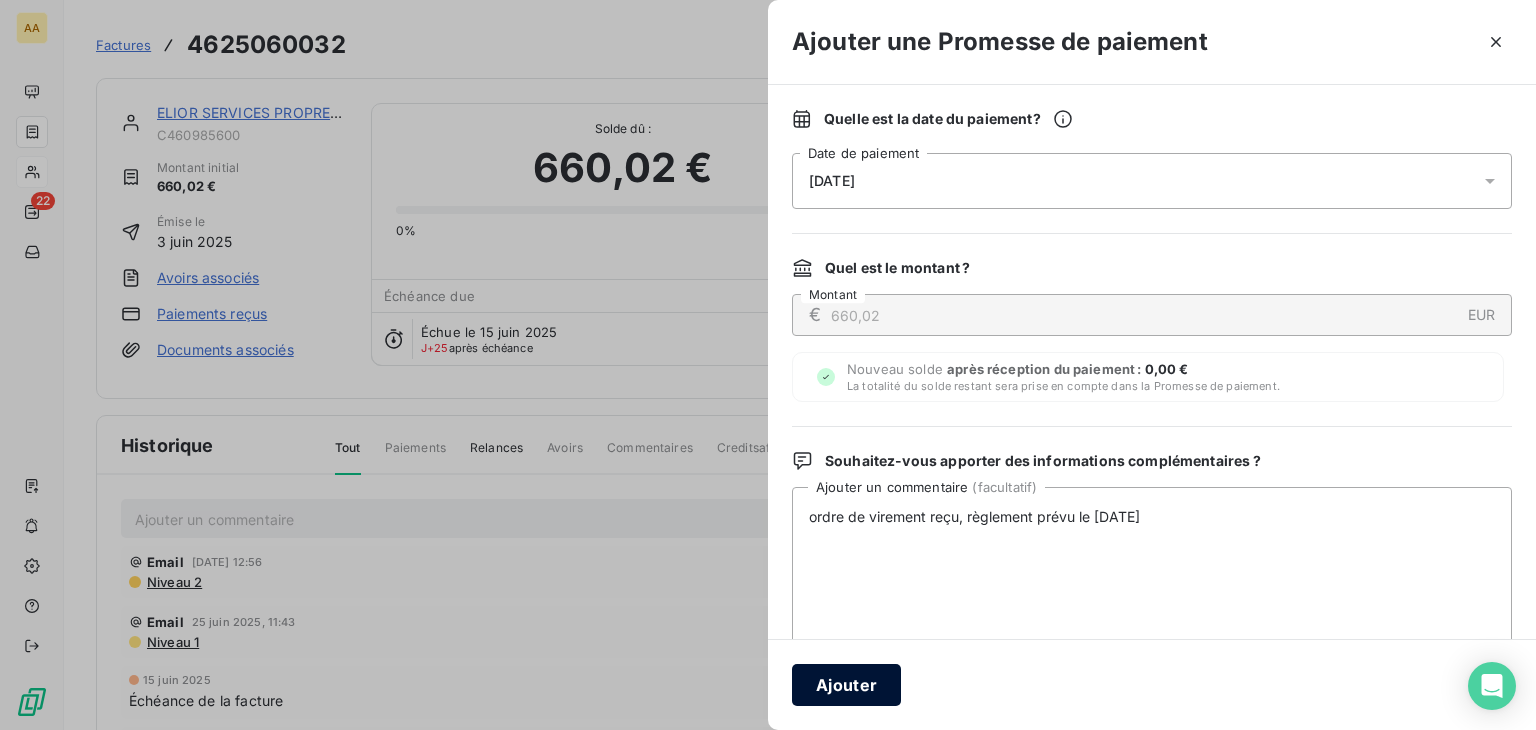 click on "Ajouter" at bounding box center (846, 685) 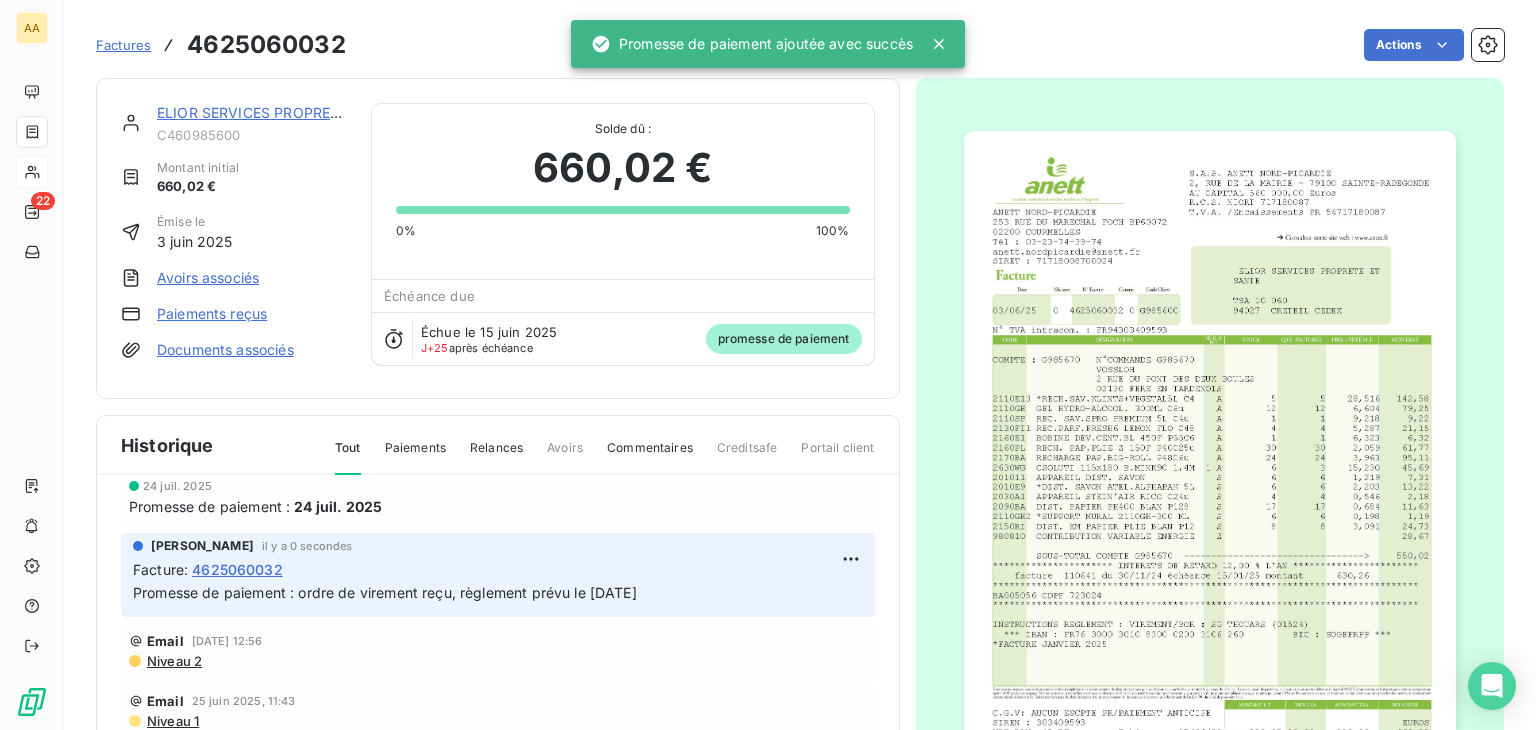 scroll, scrollTop: 0, scrollLeft: 0, axis: both 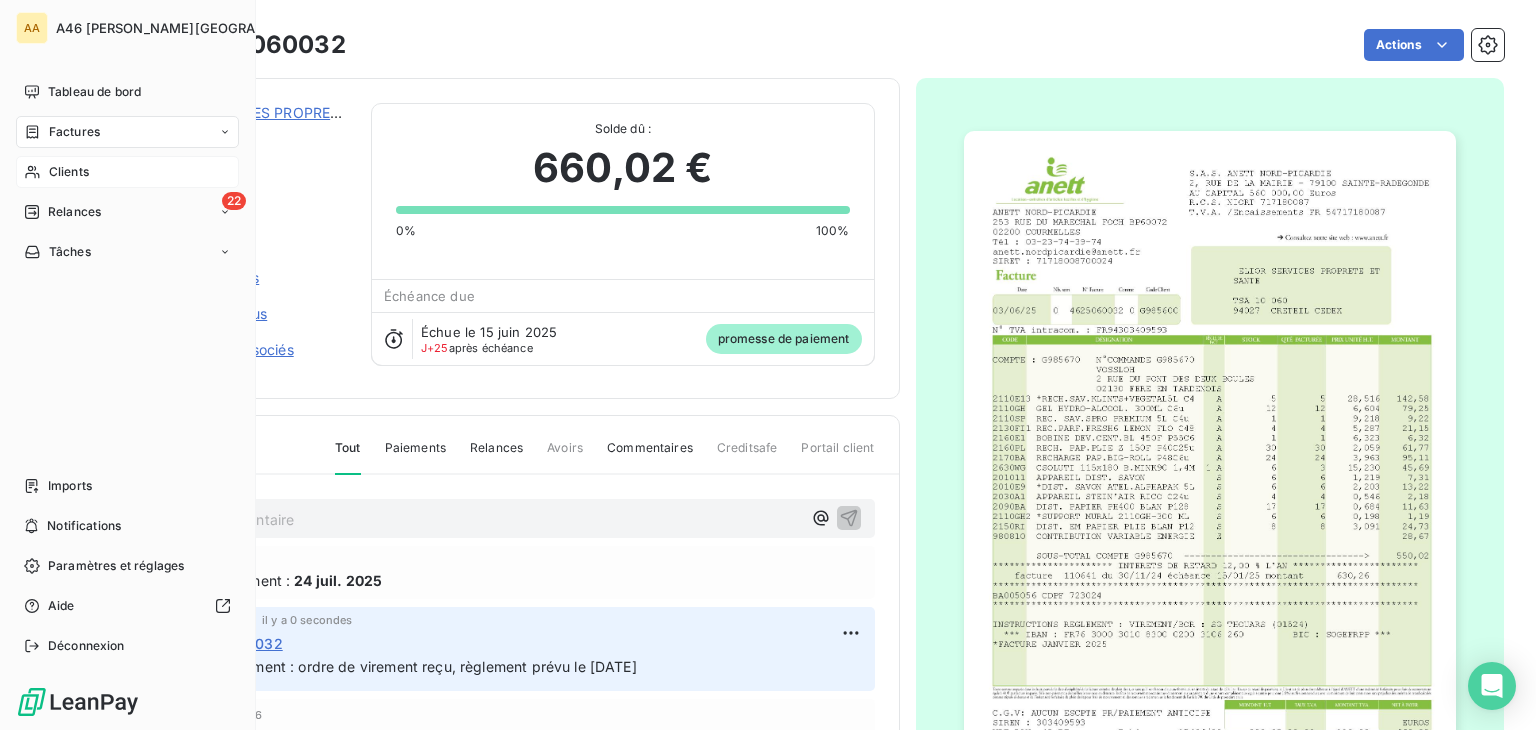 click on "Clients" at bounding box center [69, 172] 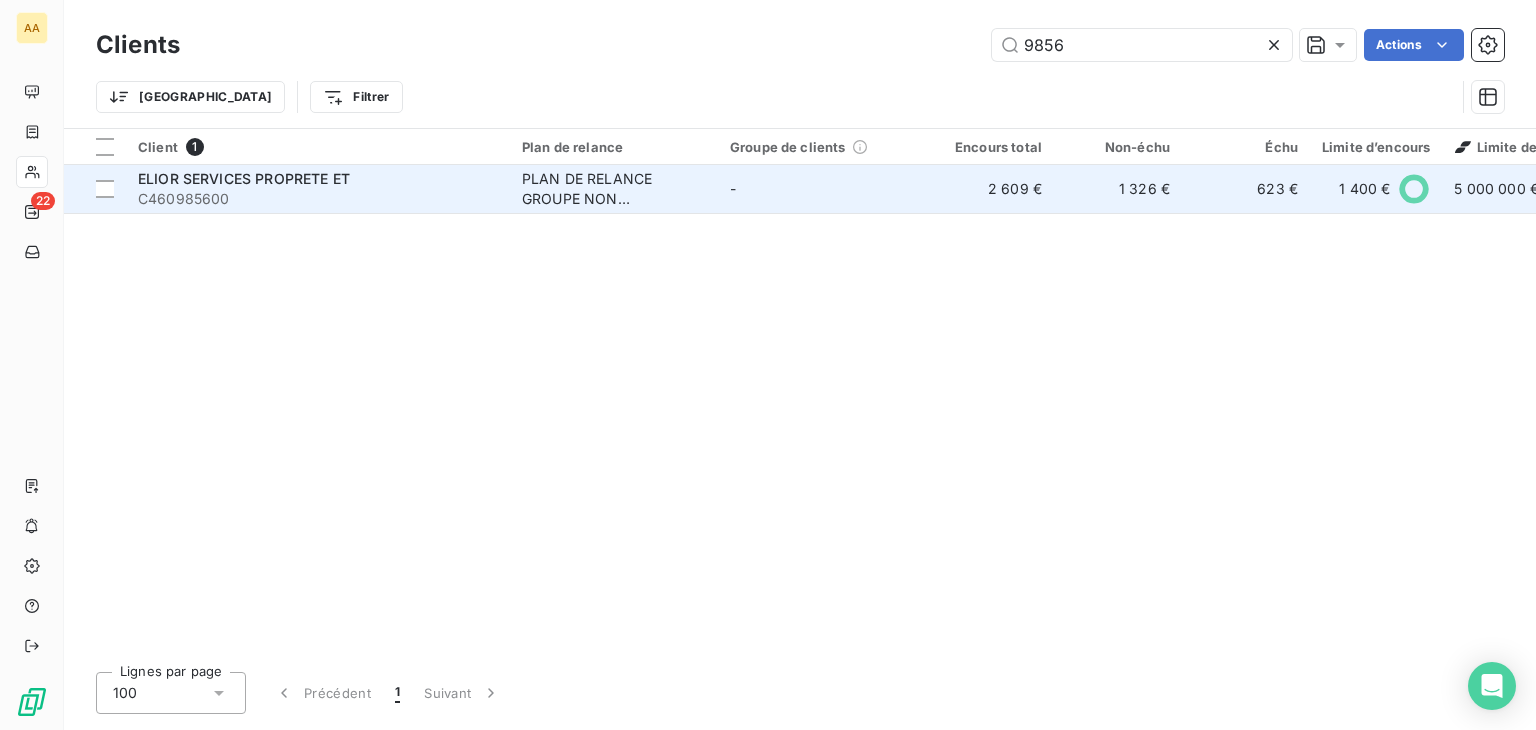 click on "ELIOR SERVICES PROPRETE ET" at bounding box center [318, 179] 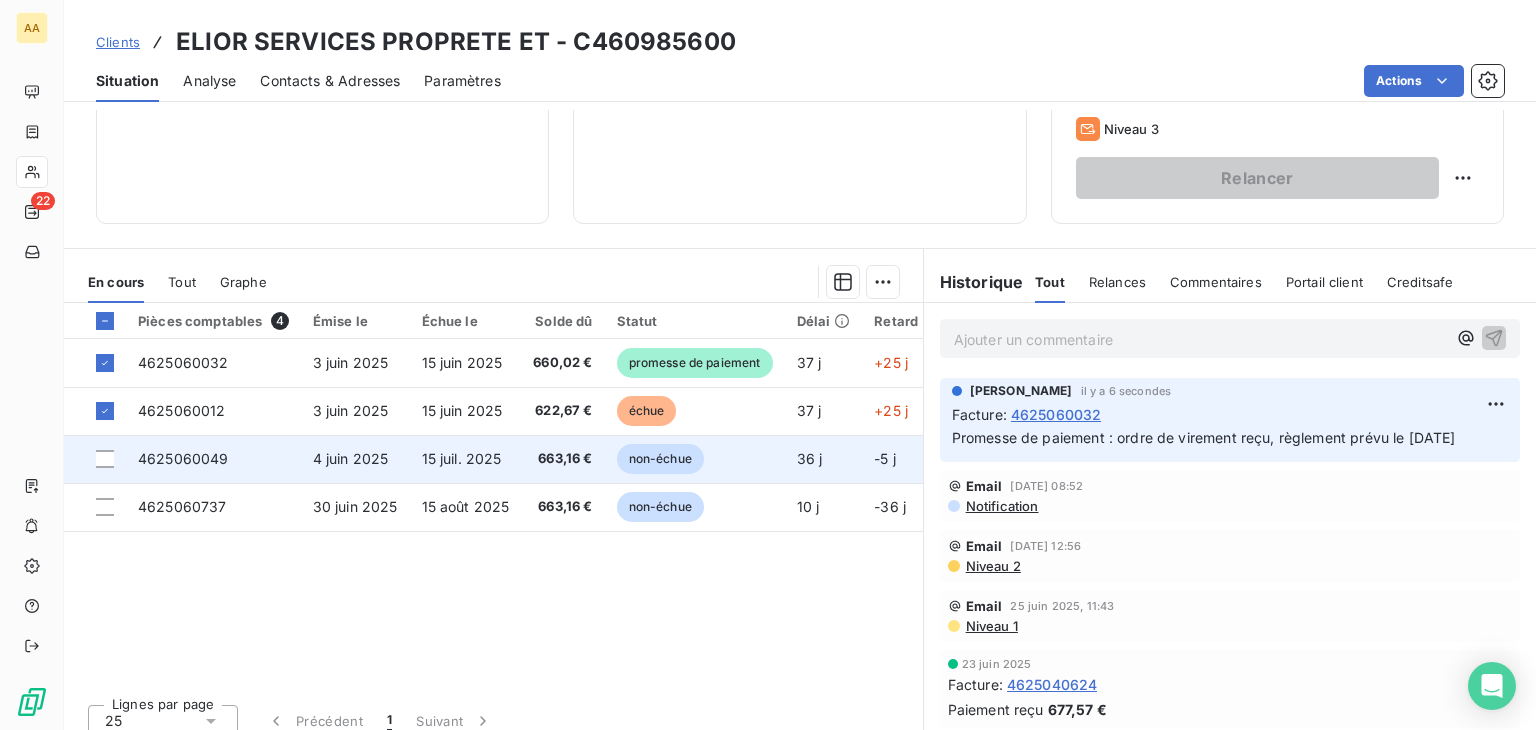 scroll, scrollTop: 300, scrollLeft: 0, axis: vertical 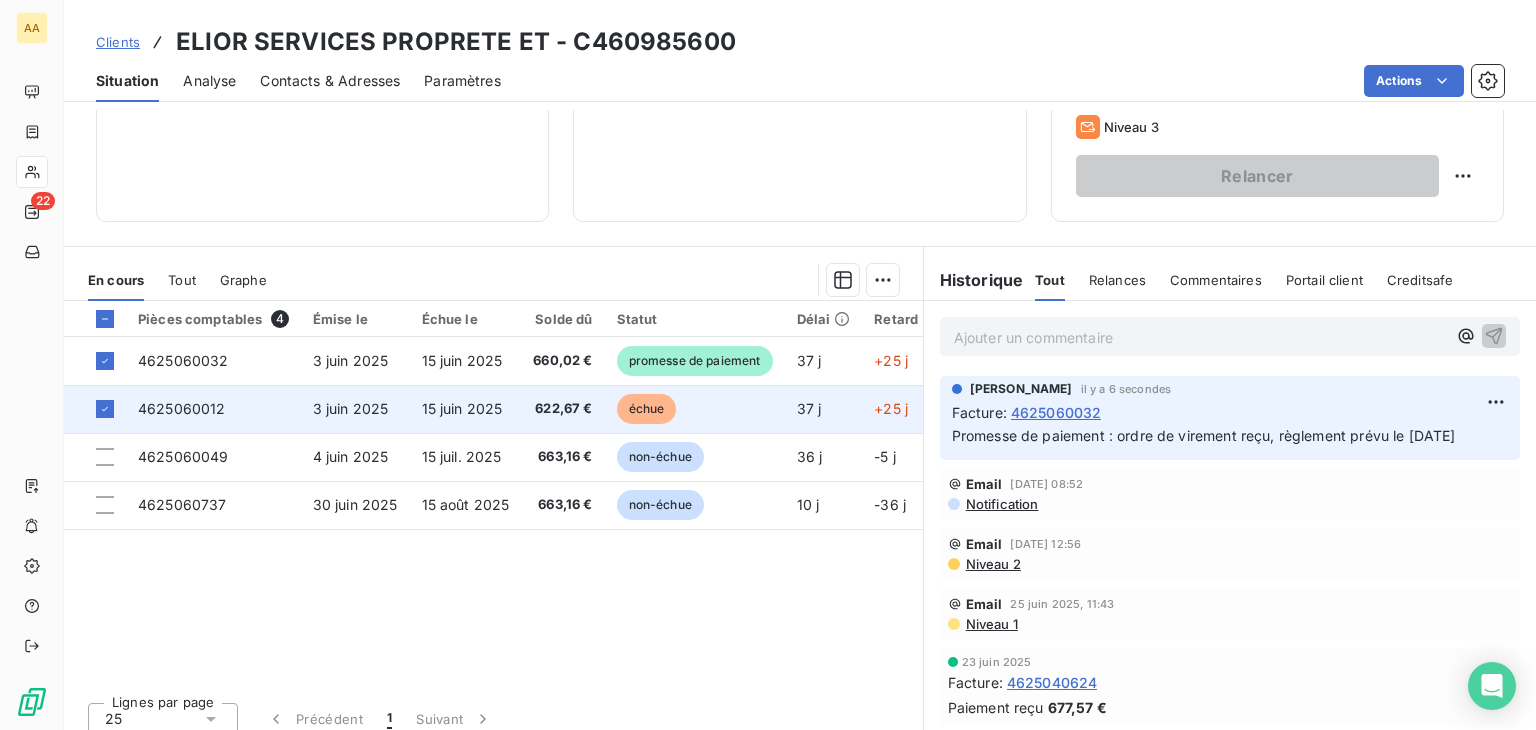 click on "4625060012" at bounding box center [182, 408] 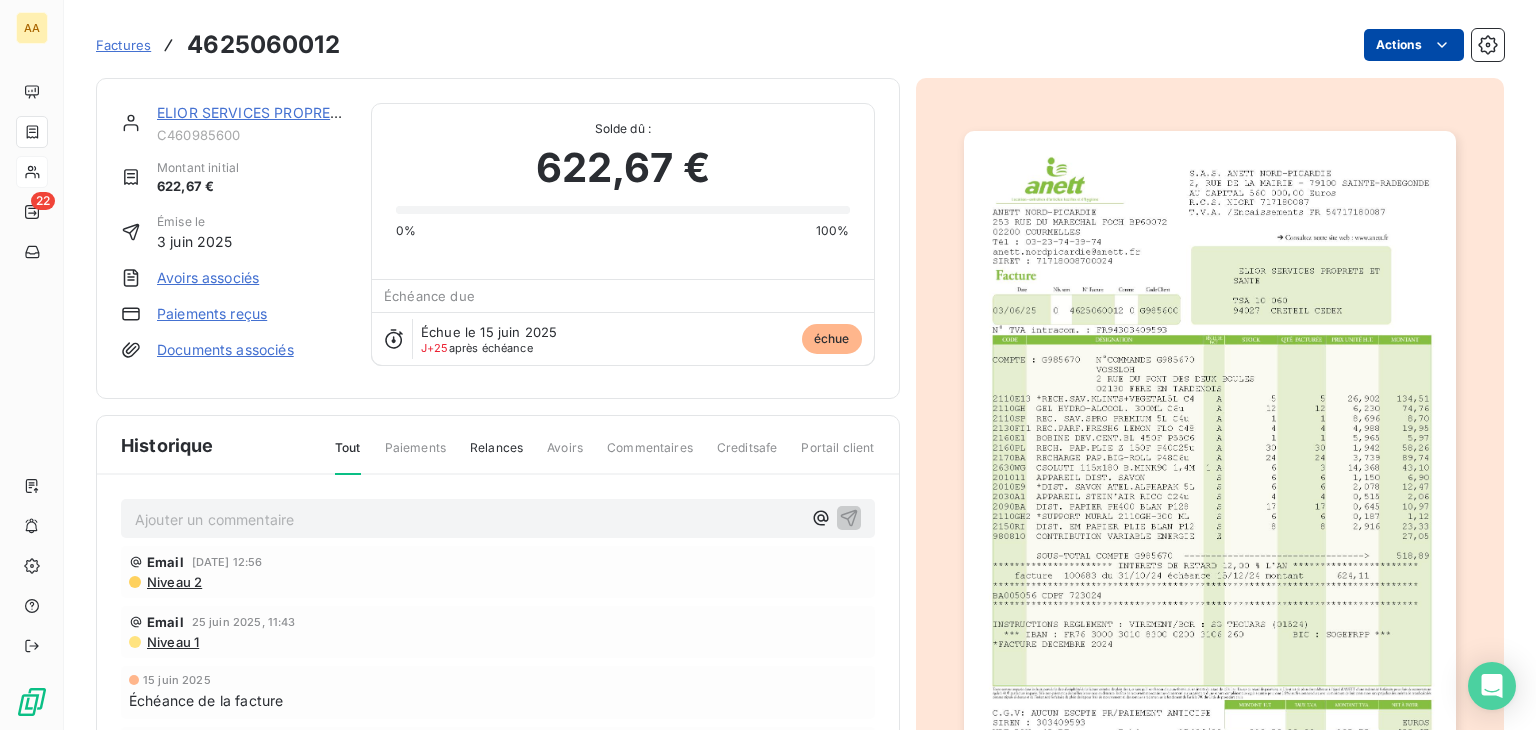 click on "AA 22 Factures 4625060012 Actions ELIOR SERVICES PROPRETE ET C460985600 Montant initial 622,67 € Émise le [DATE] Avoirs associés Paiements reçus Documents associés Solde dû : 622,67 € 0% 100% Échéance due Échue le [DATE] J+25  après échéance échue Historique Tout Paiements Relances Avoirs Commentaires Creditsafe Portail client Ajouter un commentaire ﻿ Email [DATE] 12:56 Niveau 2 Email [DATE] 11:43 Niveau 1 [DATE] Échéance de la facture [DATE] Émission de la facture" at bounding box center [768, 365] 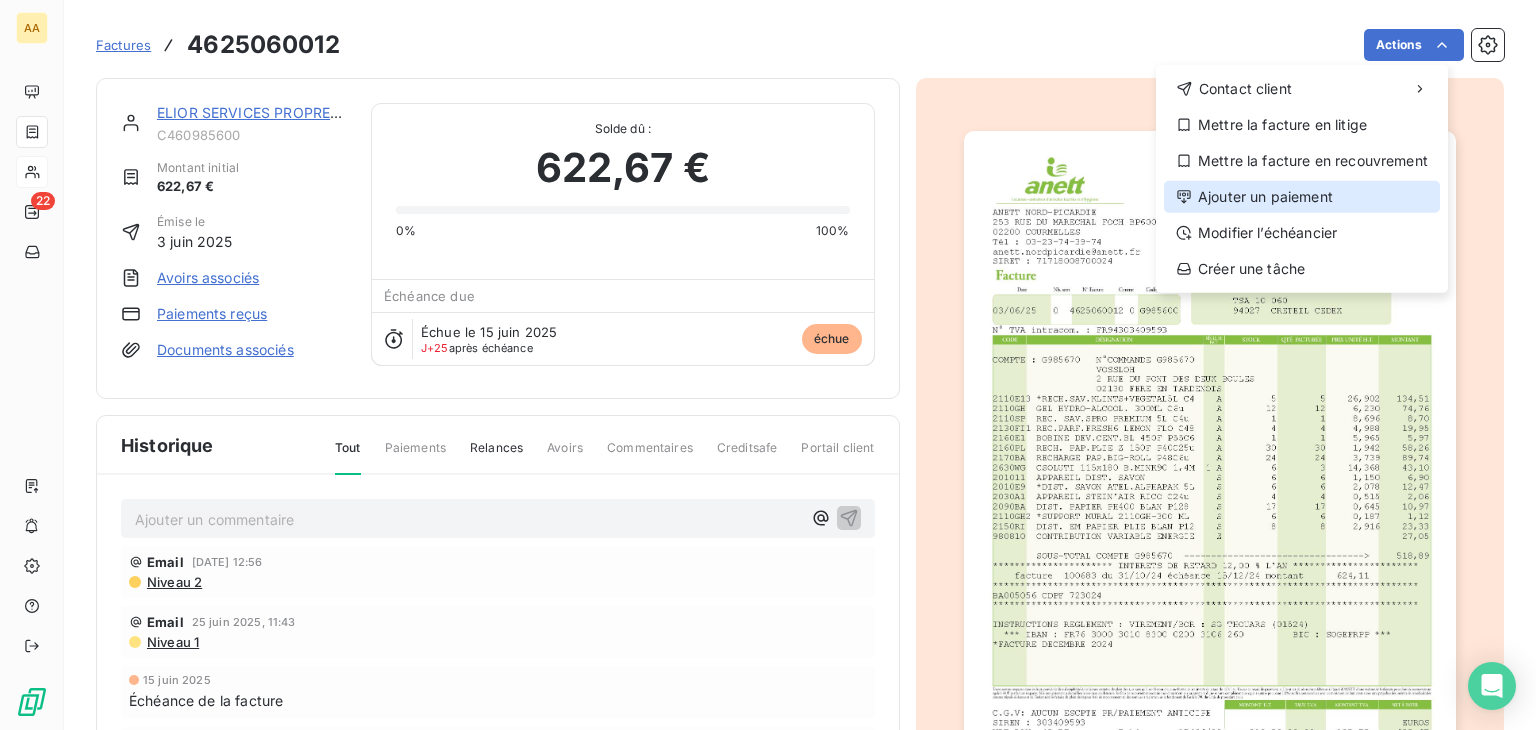 click on "Ajouter un paiement" at bounding box center (1302, 197) 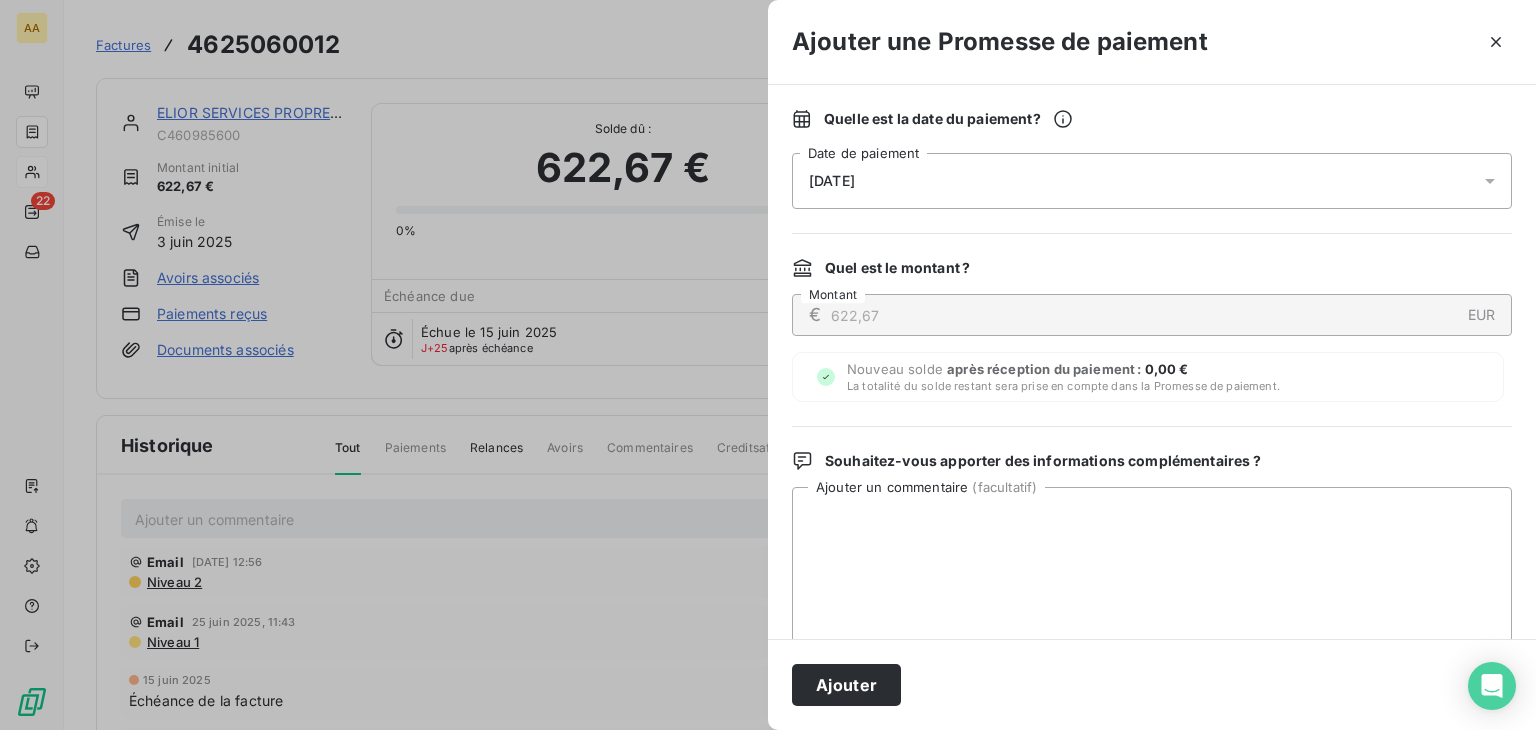 click on "[DATE]" at bounding box center (1152, 181) 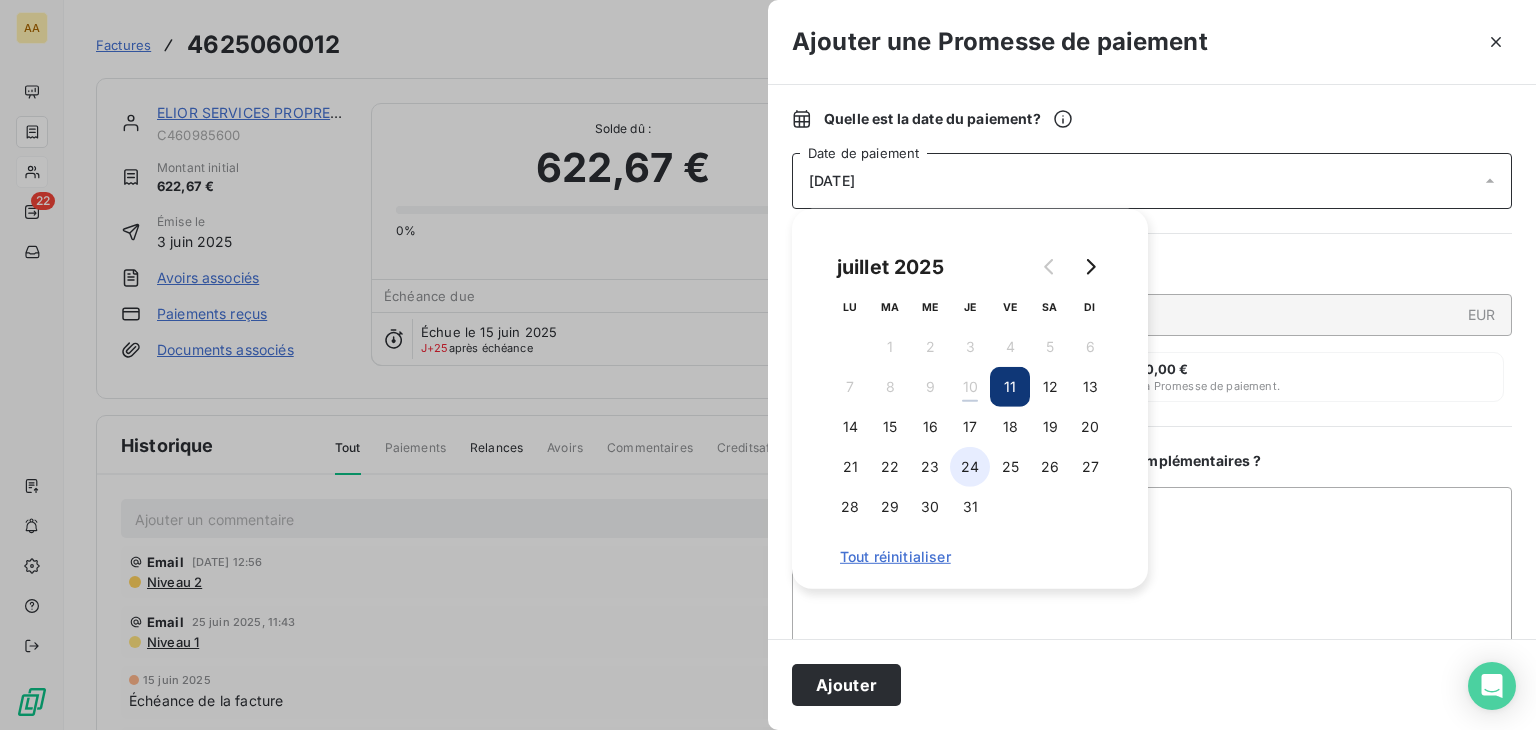 click on "24" at bounding box center (970, 467) 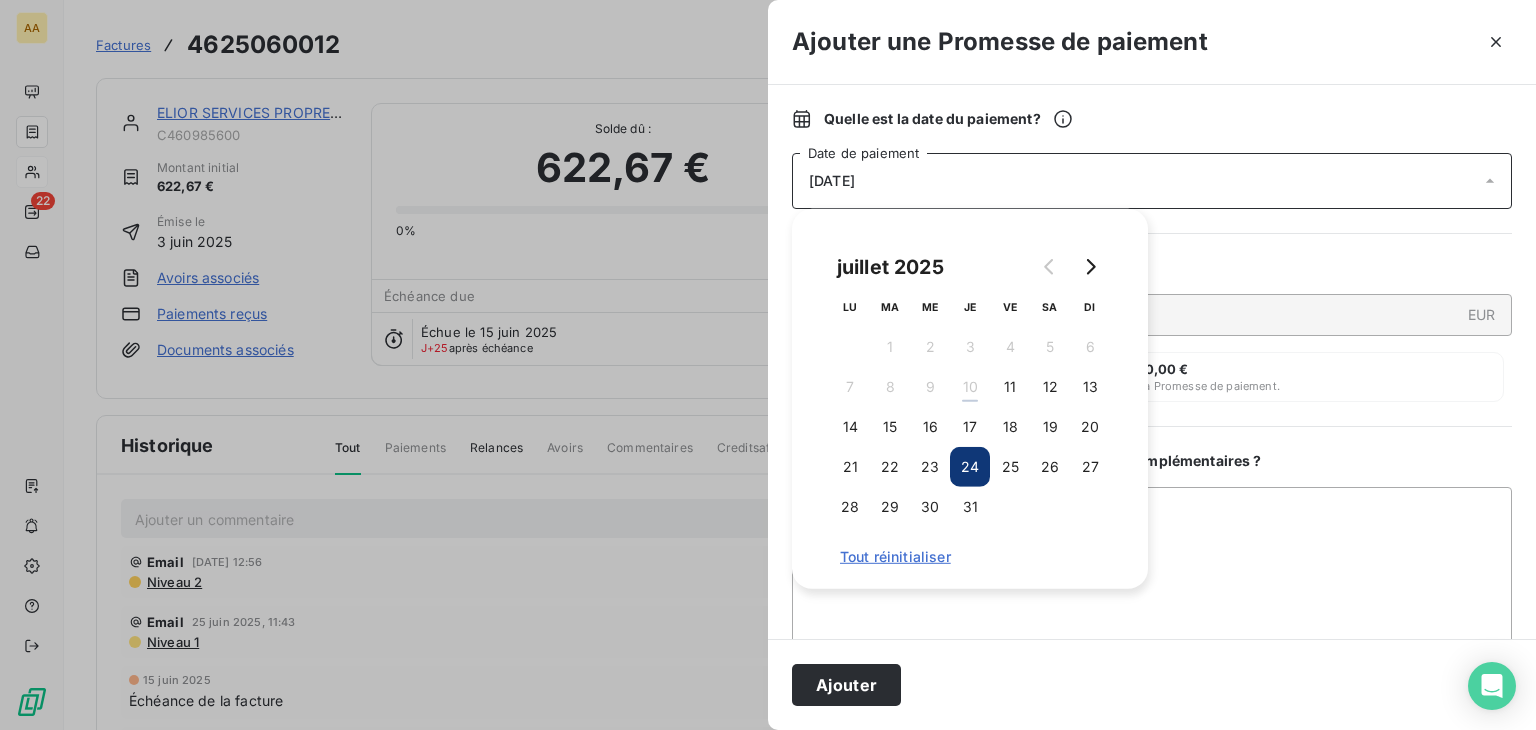 click on "Tout réinitialiser" at bounding box center [970, 557] 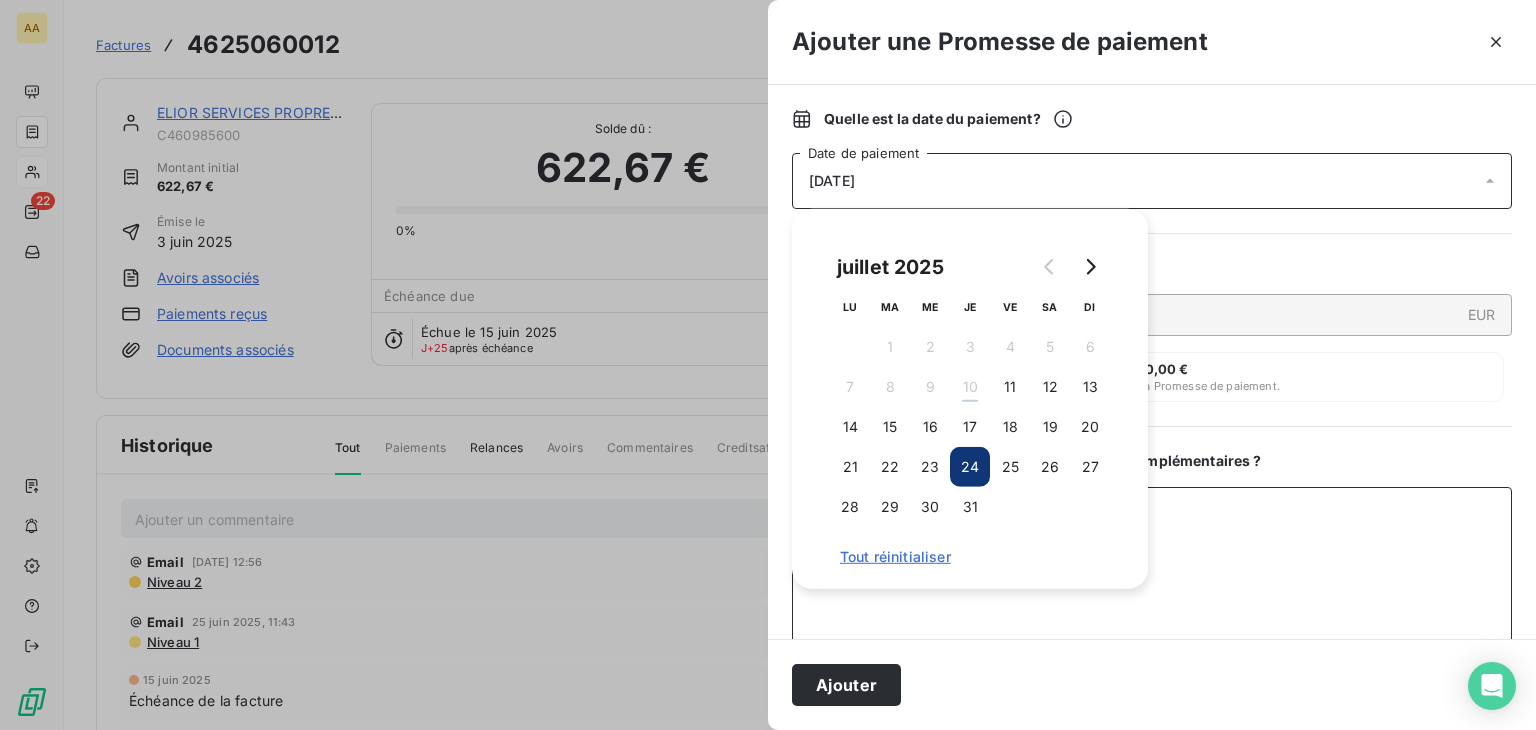 click on "Ajouter un commentaire   ( facultatif )" at bounding box center (1152, 591) 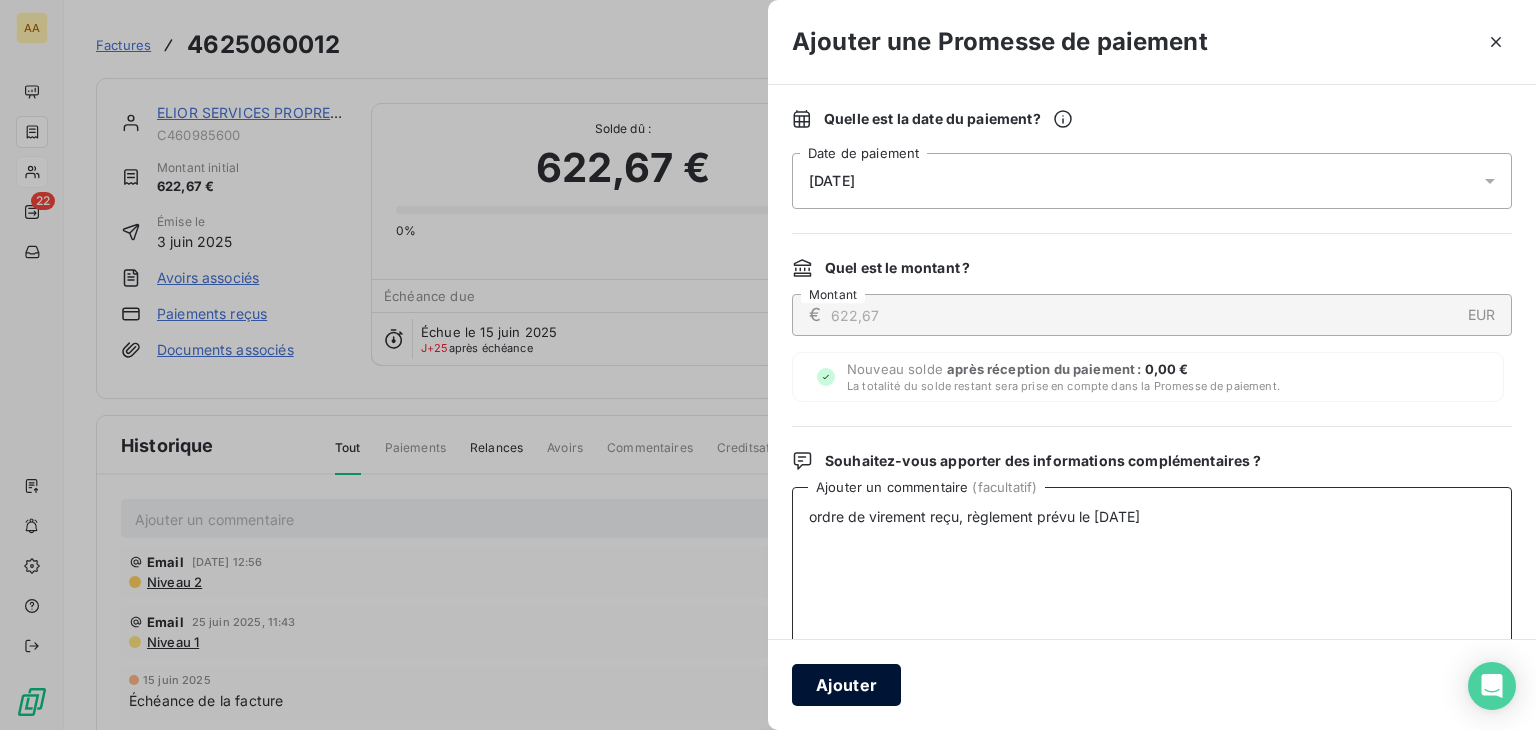 type on "ordre de virement reçu, règlement prévu le [DATE]" 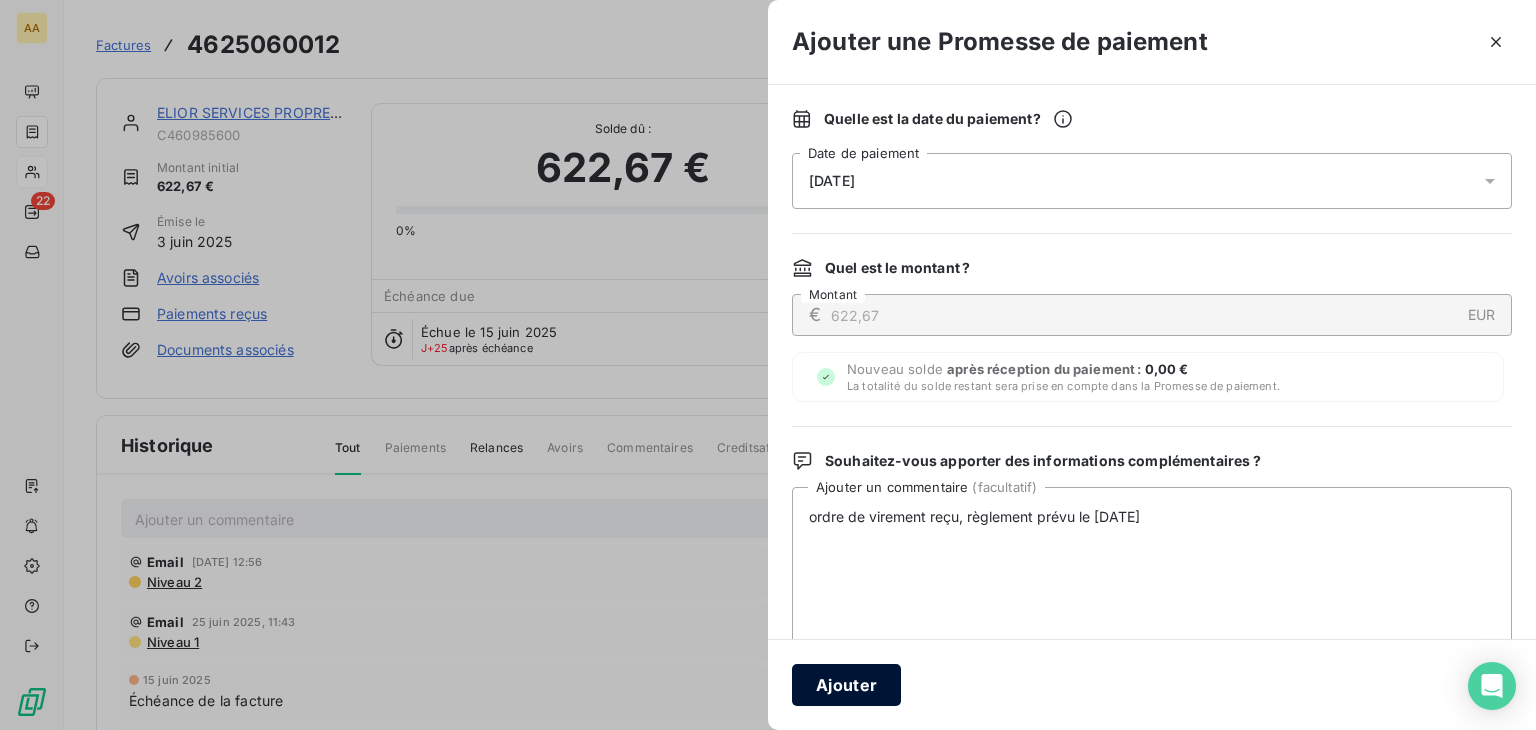 click on "Ajouter" at bounding box center [846, 685] 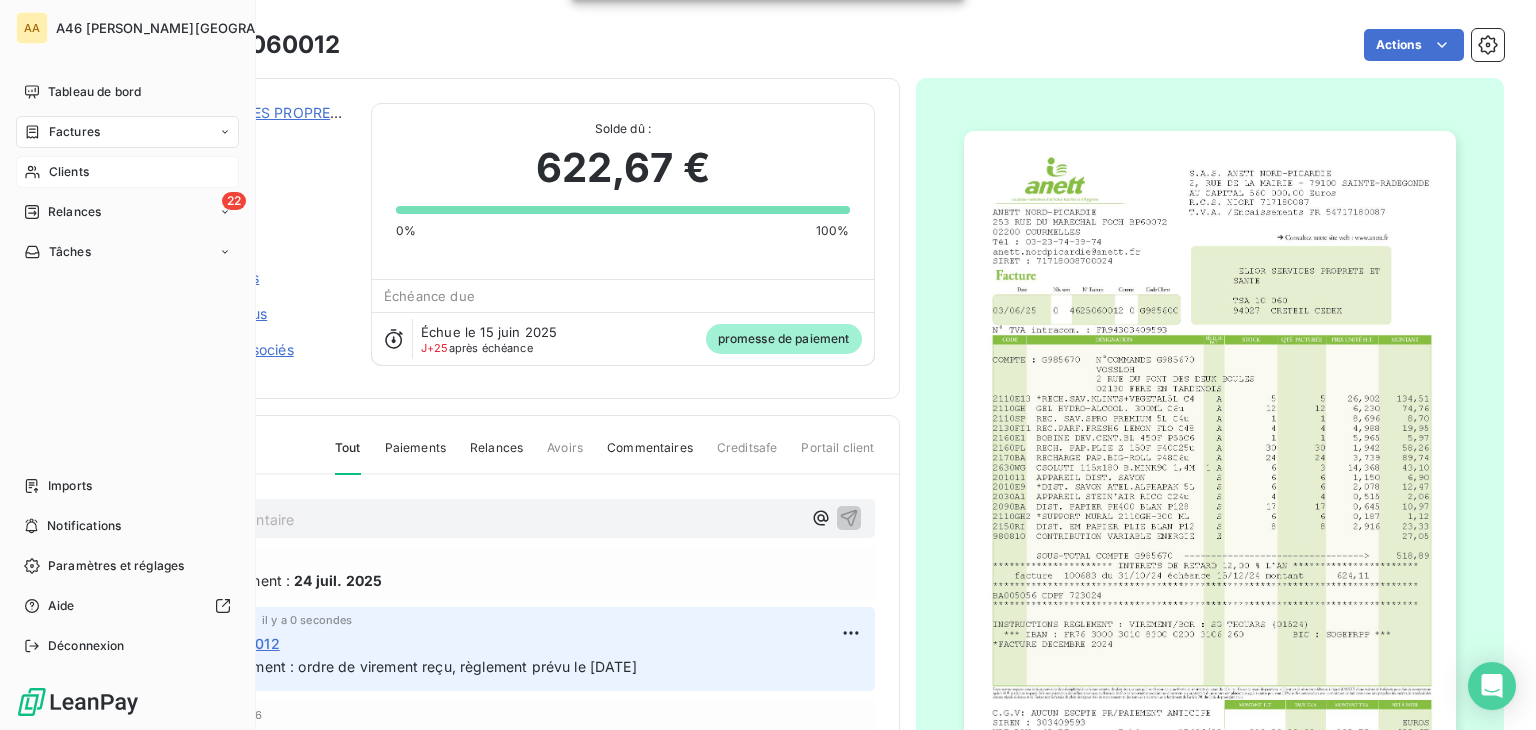 click on "Clients" at bounding box center (127, 172) 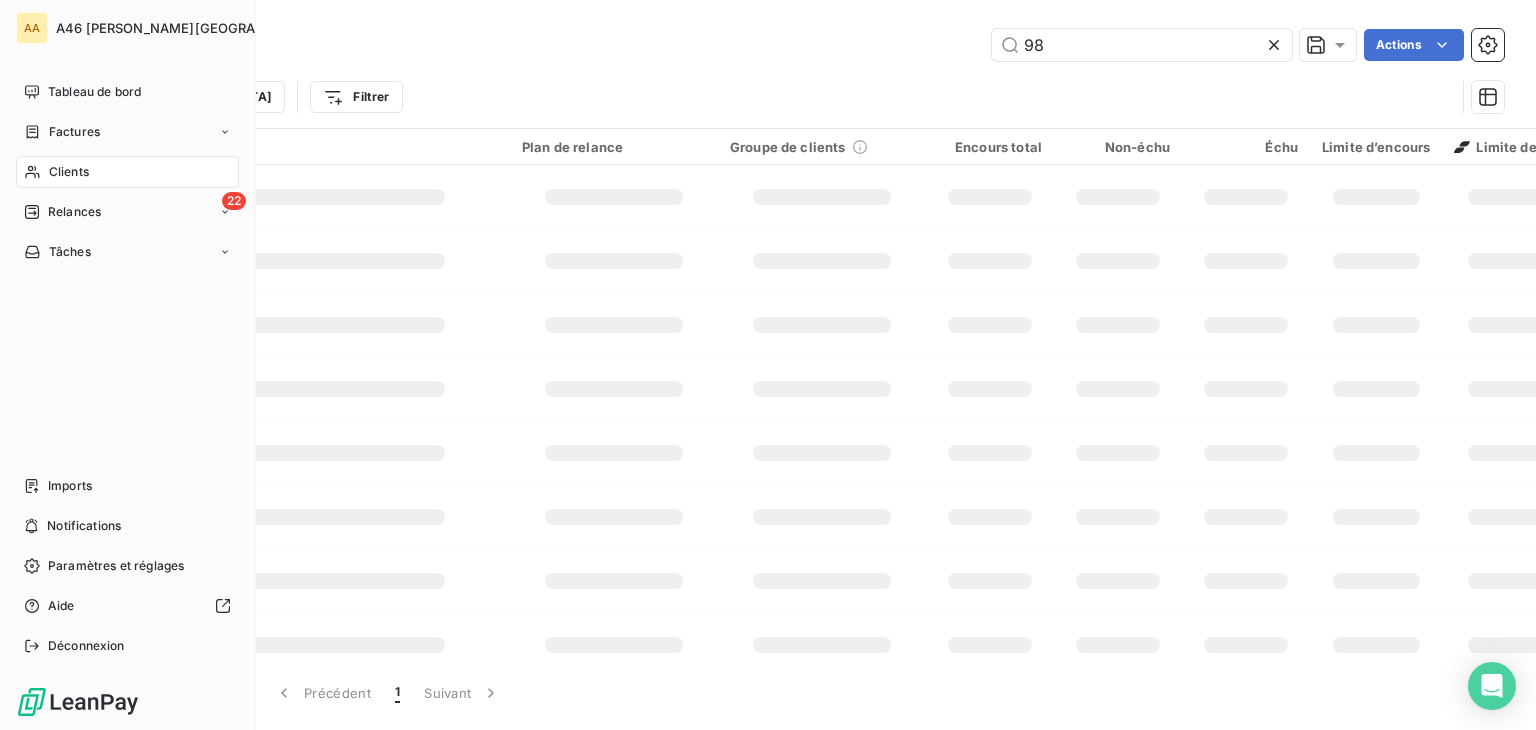 type on "9" 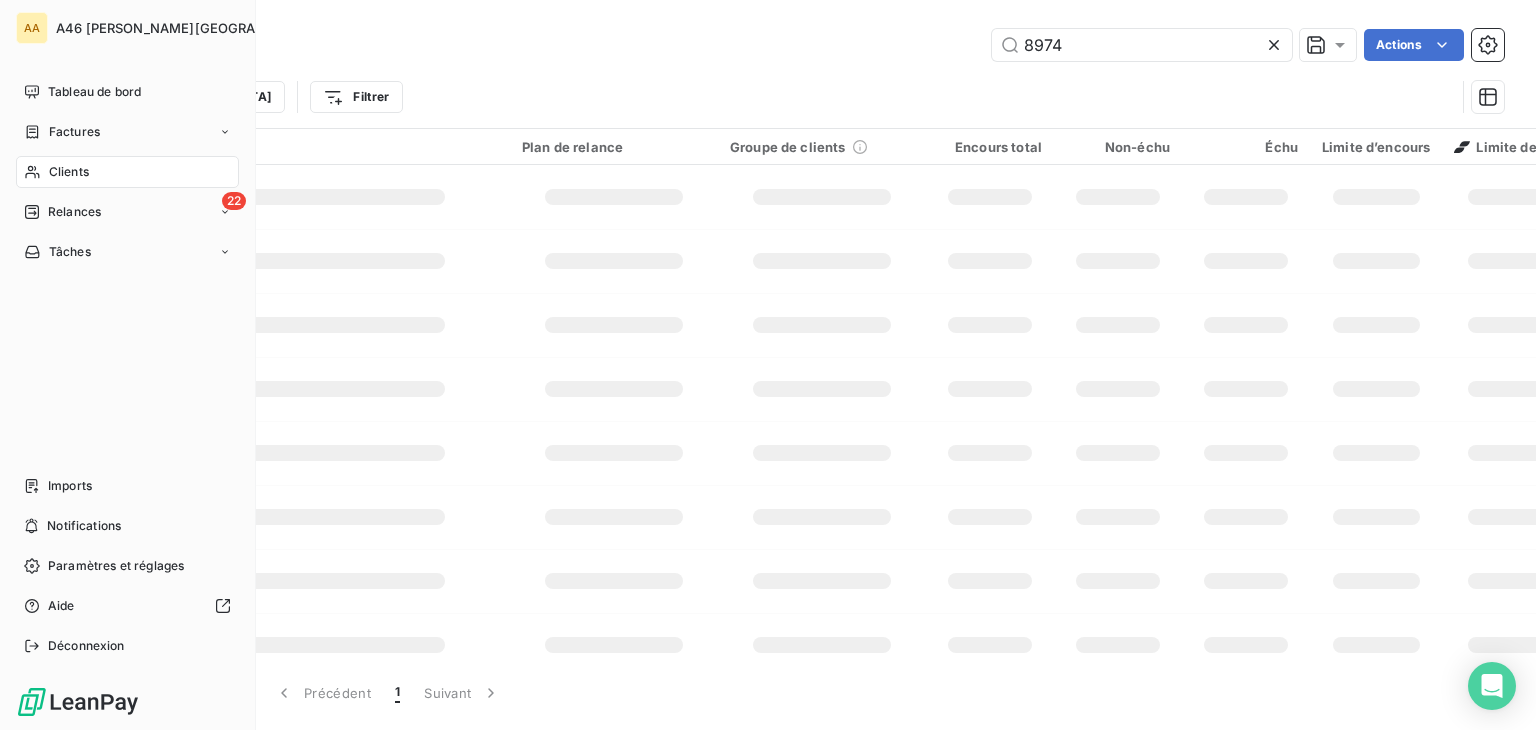type on "8974" 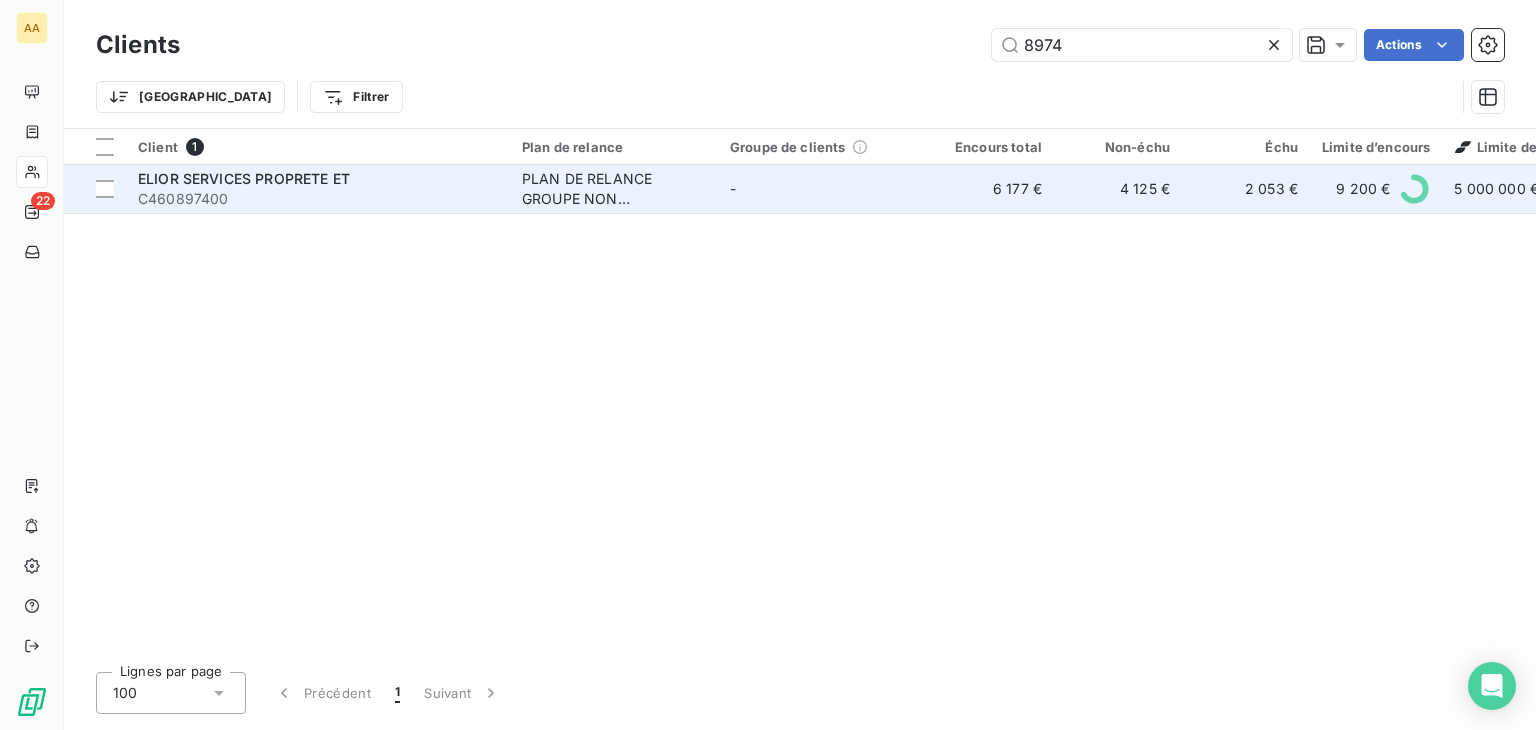 click on "C460897400" at bounding box center (318, 199) 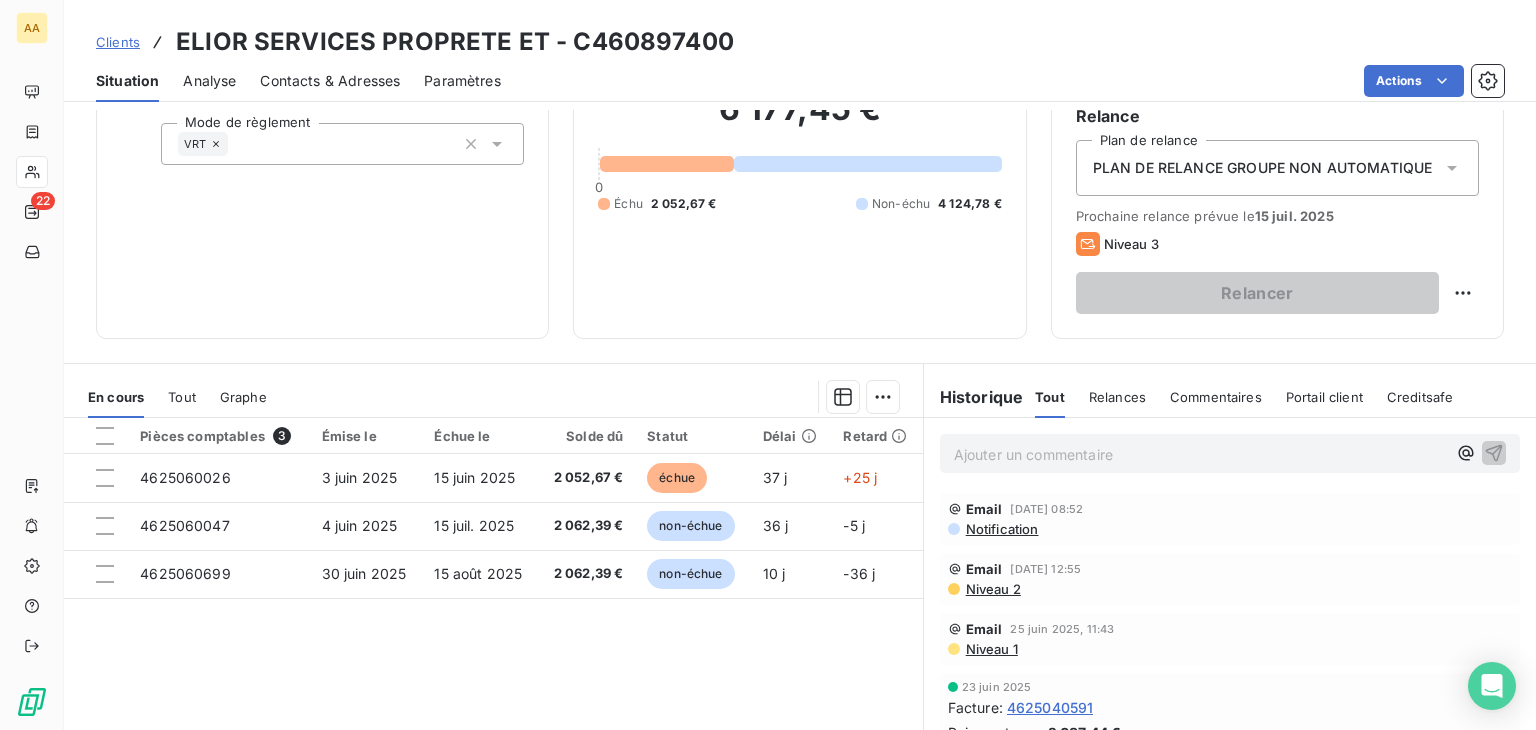 scroll, scrollTop: 300, scrollLeft: 0, axis: vertical 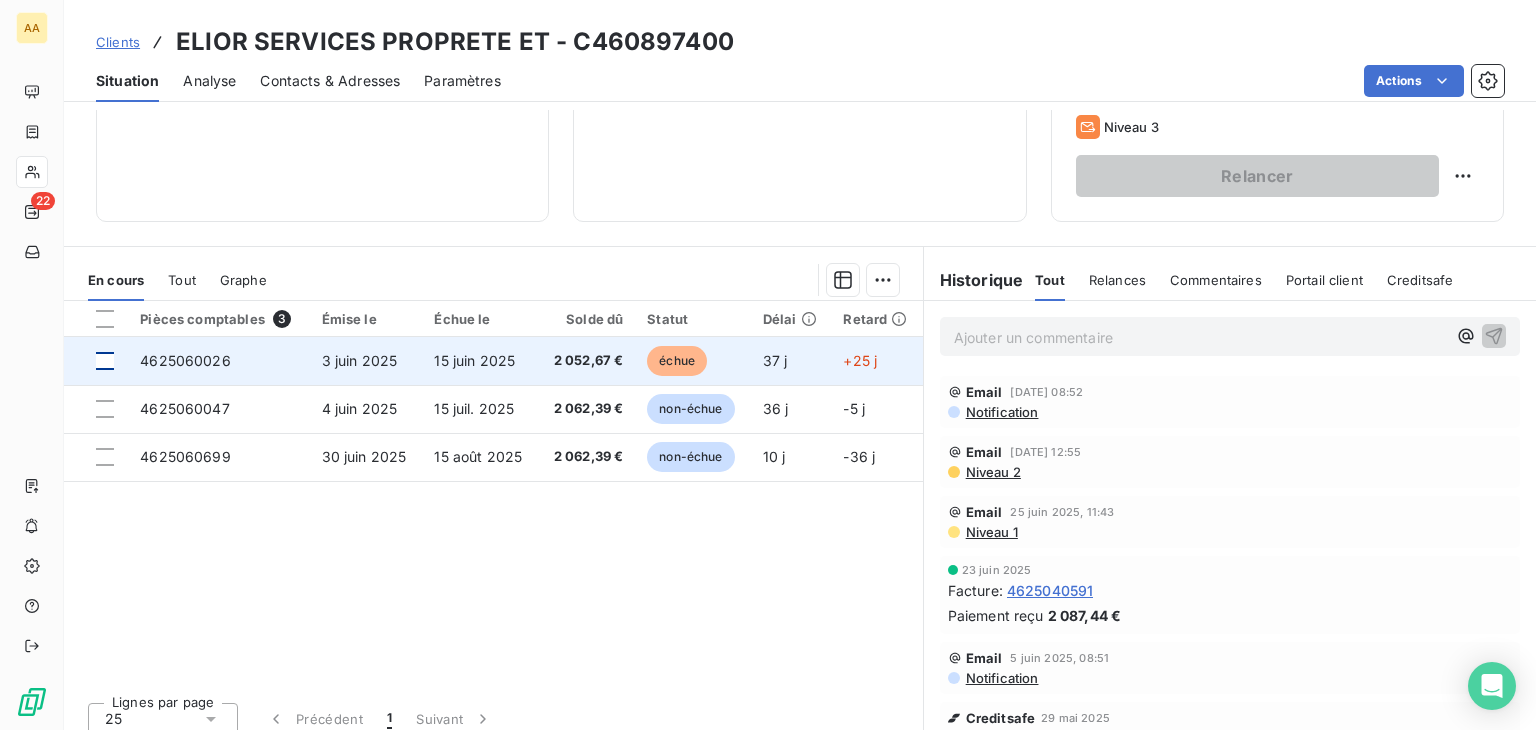 click at bounding box center [105, 361] 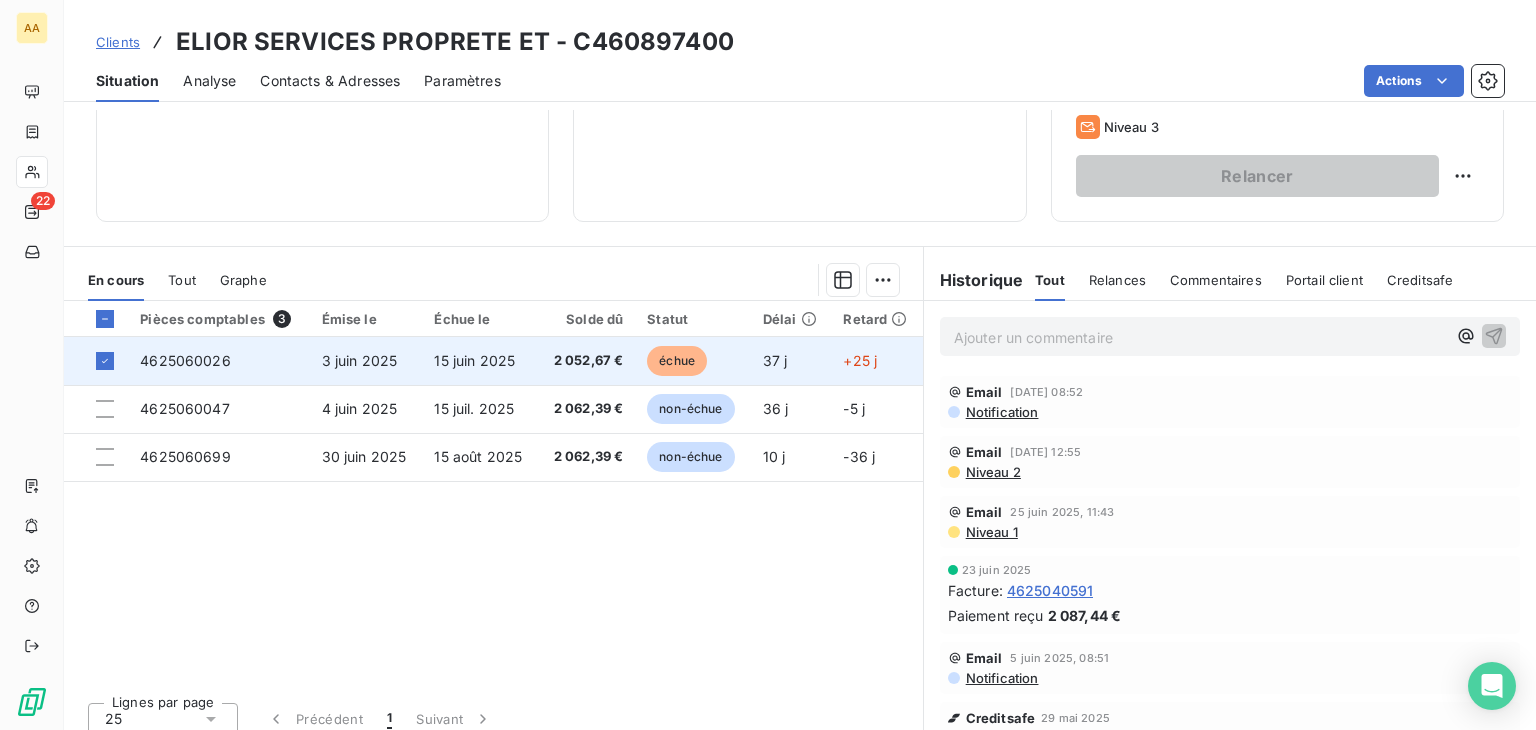 click on "4625060026" at bounding box center [218, 361] 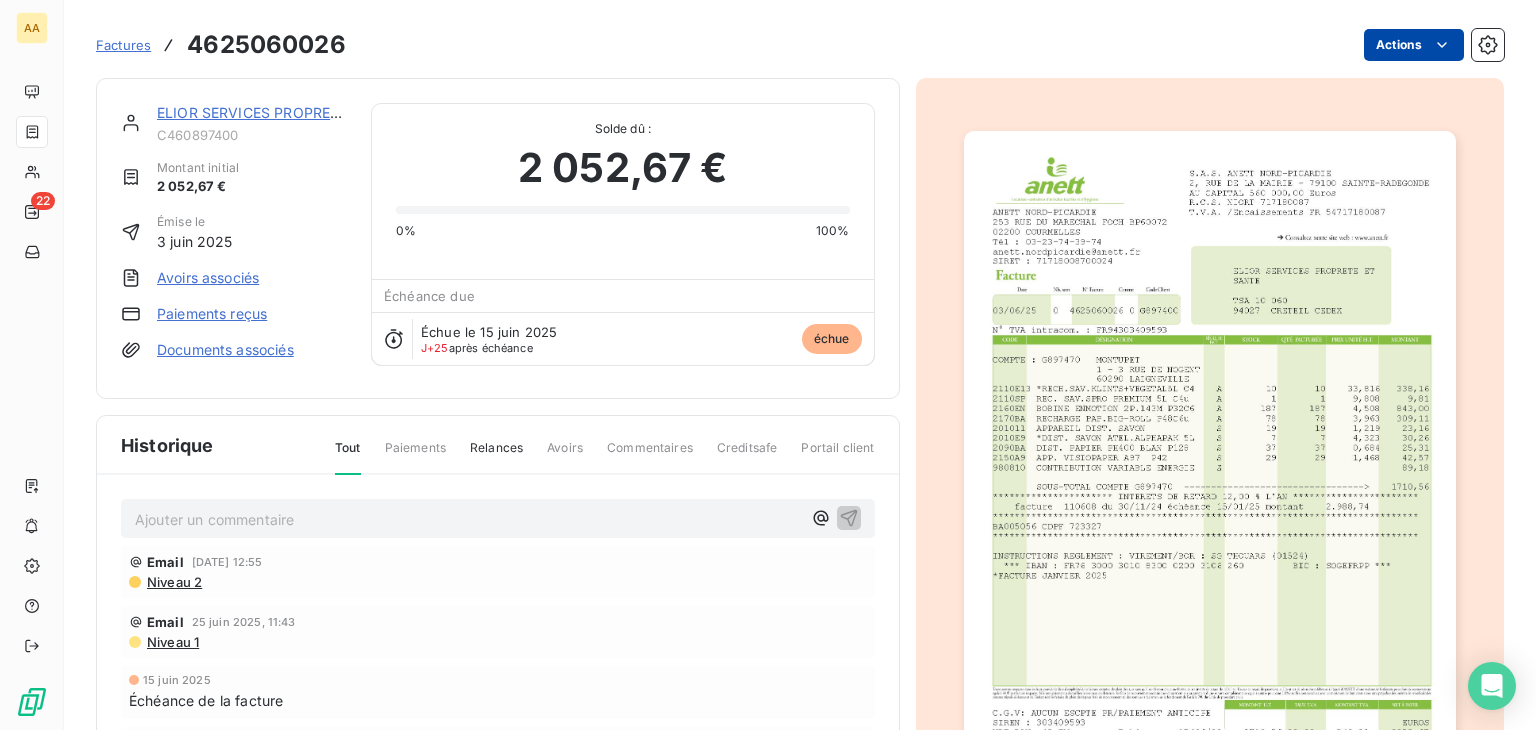 click on "AA 22 Factures 4625060026 Actions ELIOR SERVICES PROPRETE ET C460897400 Montant initial 2 052,67 € Émise le [DATE] Avoirs associés Paiements reçus Documents associés Solde dû : 2 052,67 € 0% 100% Échéance due Échue le [DATE] J+25  après échéance échue Historique Tout Paiements Relances Avoirs Commentaires Creditsafe Portail client Ajouter un commentaire ﻿ Email [DATE] 12:55 Niveau 2 Email [DATE] 11:43 Niveau 1 [DATE] Échéance de la facture [DATE] Émission de la facture" at bounding box center (768, 365) 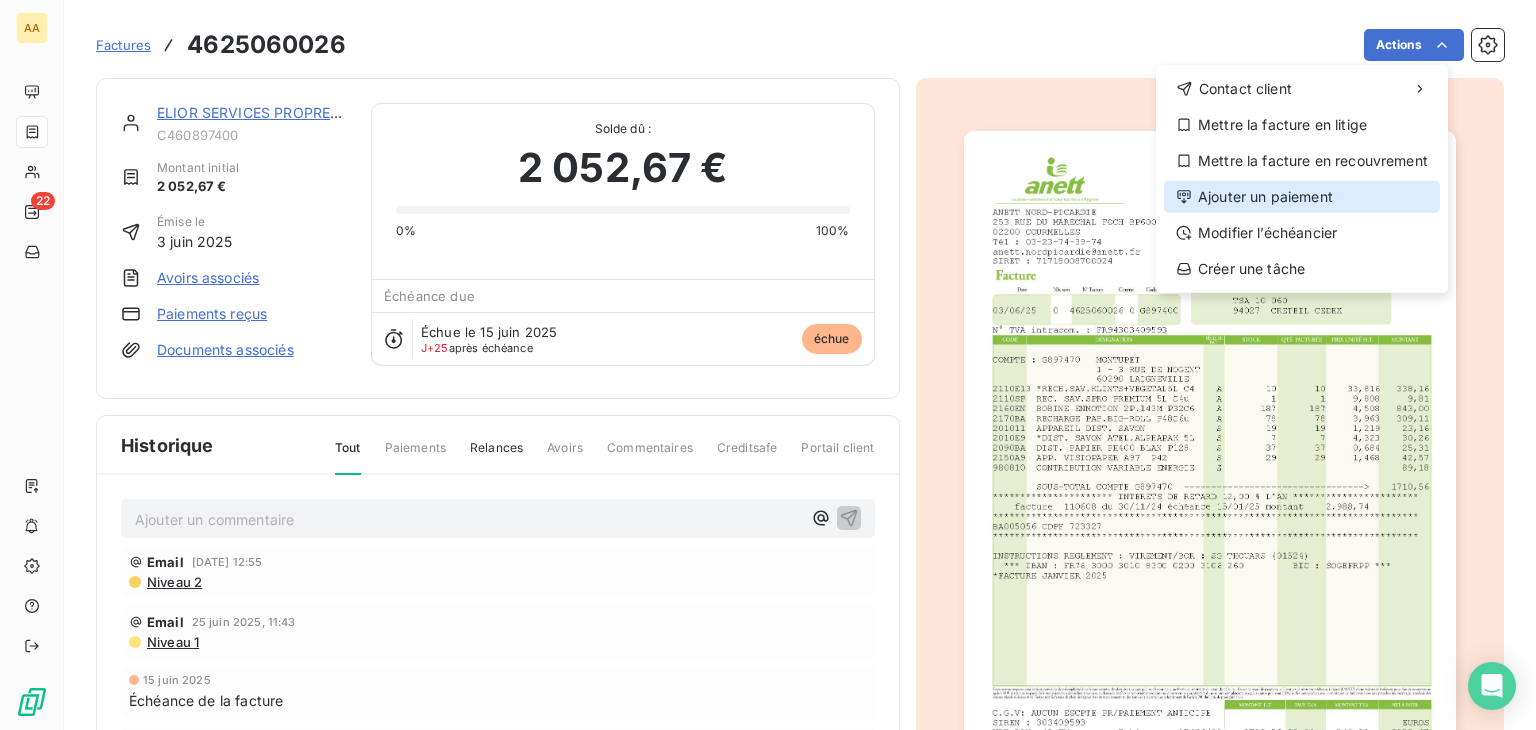 click on "Ajouter un paiement" at bounding box center [1302, 197] 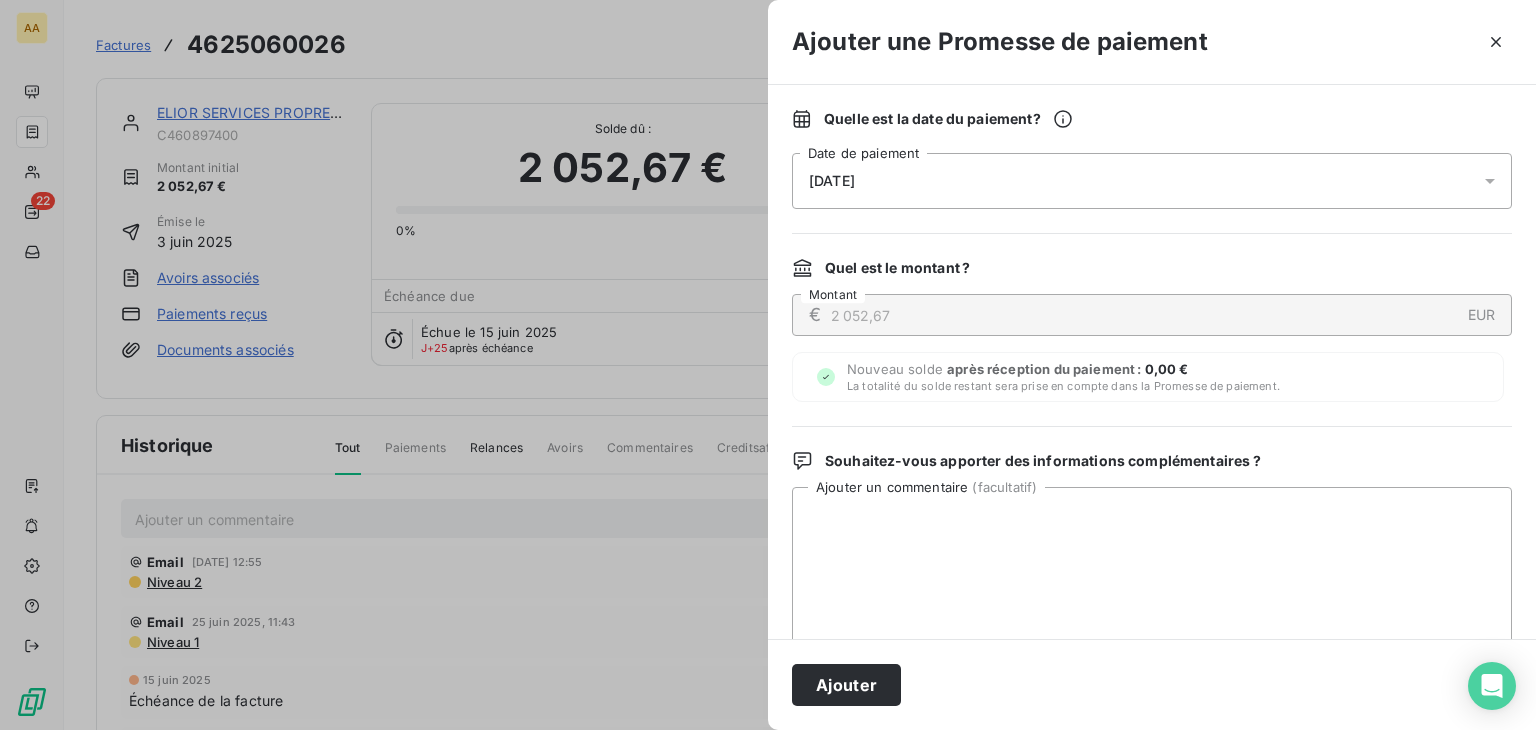 click on "[DATE]" at bounding box center (1152, 181) 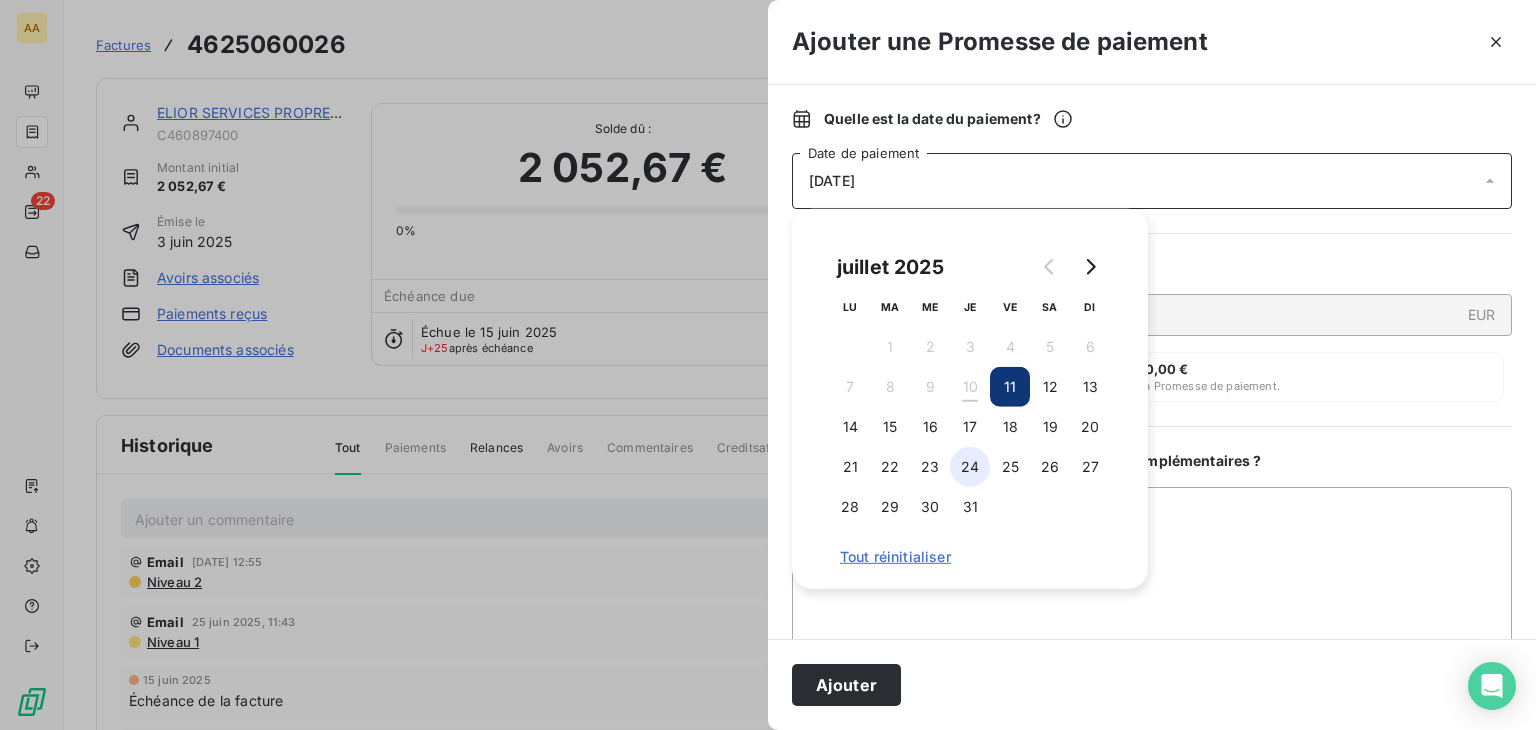 click on "24" at bounding box center [970, 467] 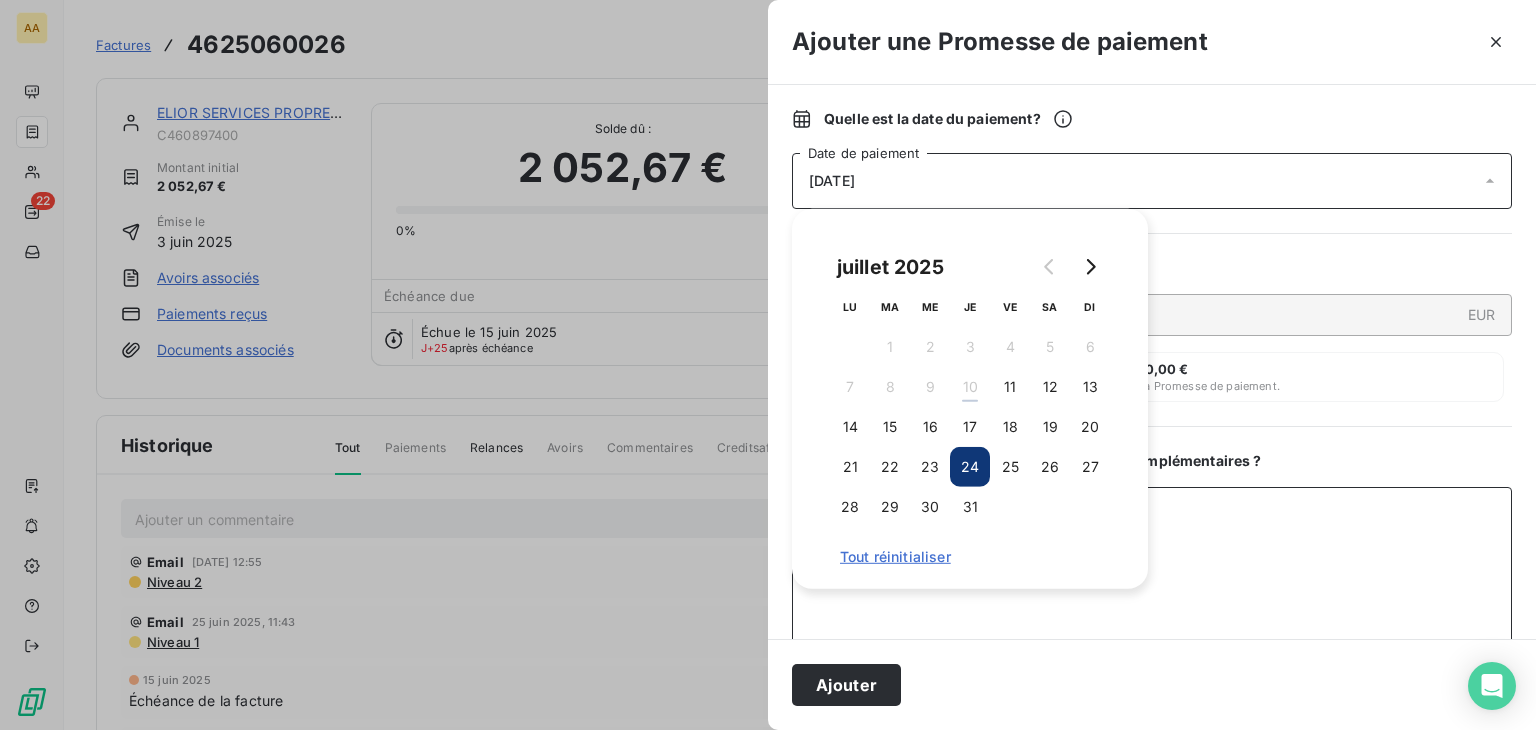 click on "Ajouter un commentaire   ( facultatif )" at bounding box center [1152, 591] 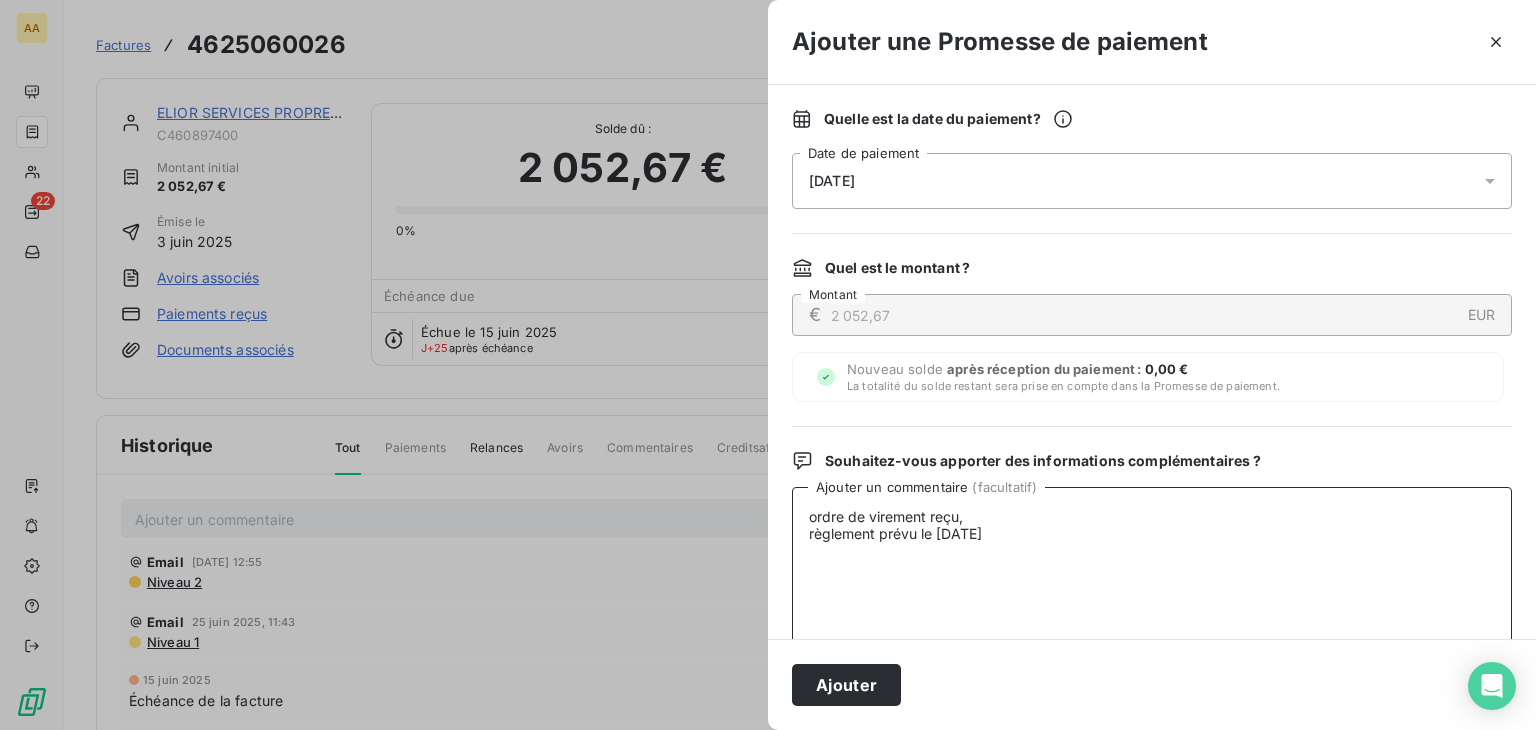 click on "ordre de virement reçu,
règlement prévu le [DATE]" at bounding box center (1152, 591) 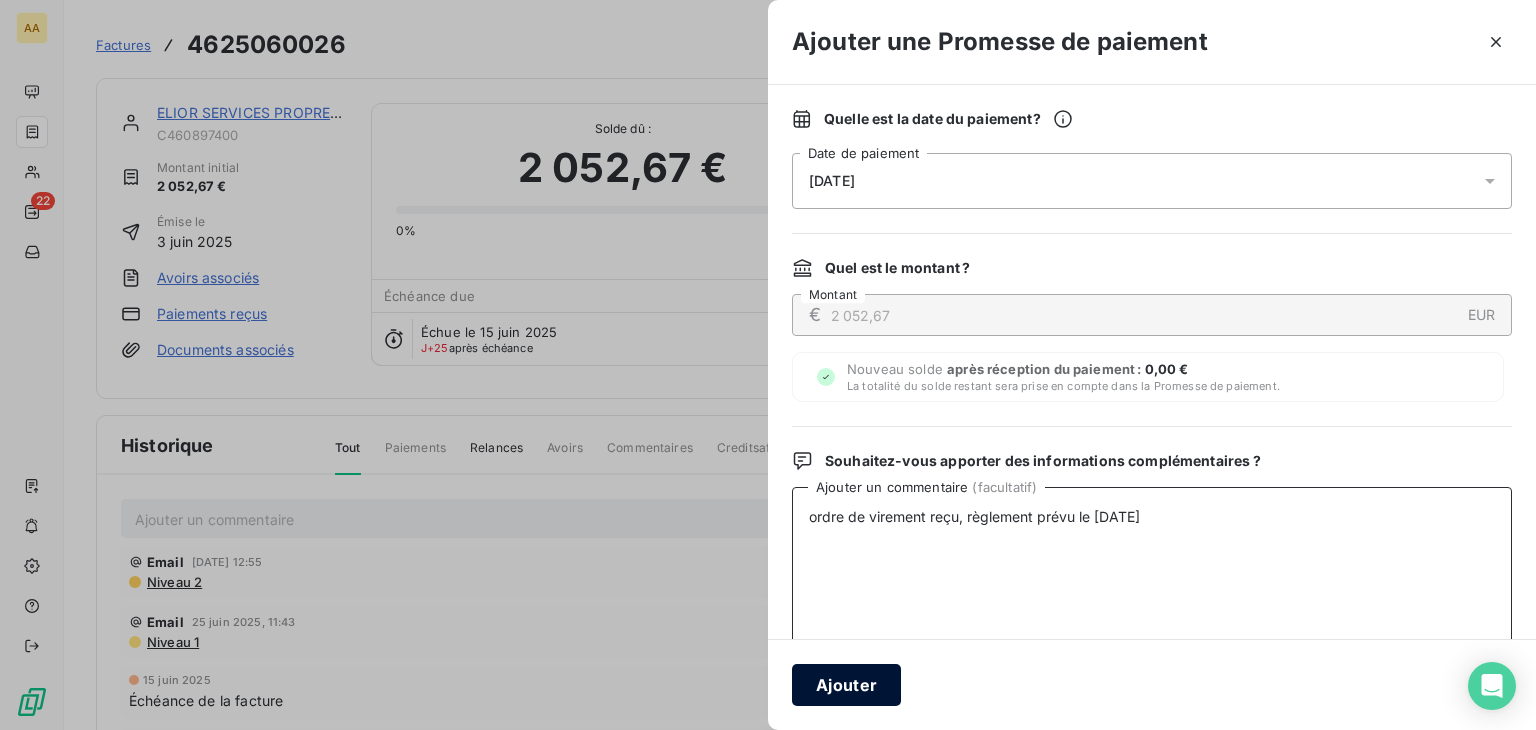 type on "ordre de virement reçu, règlement prévu le [DATE]" 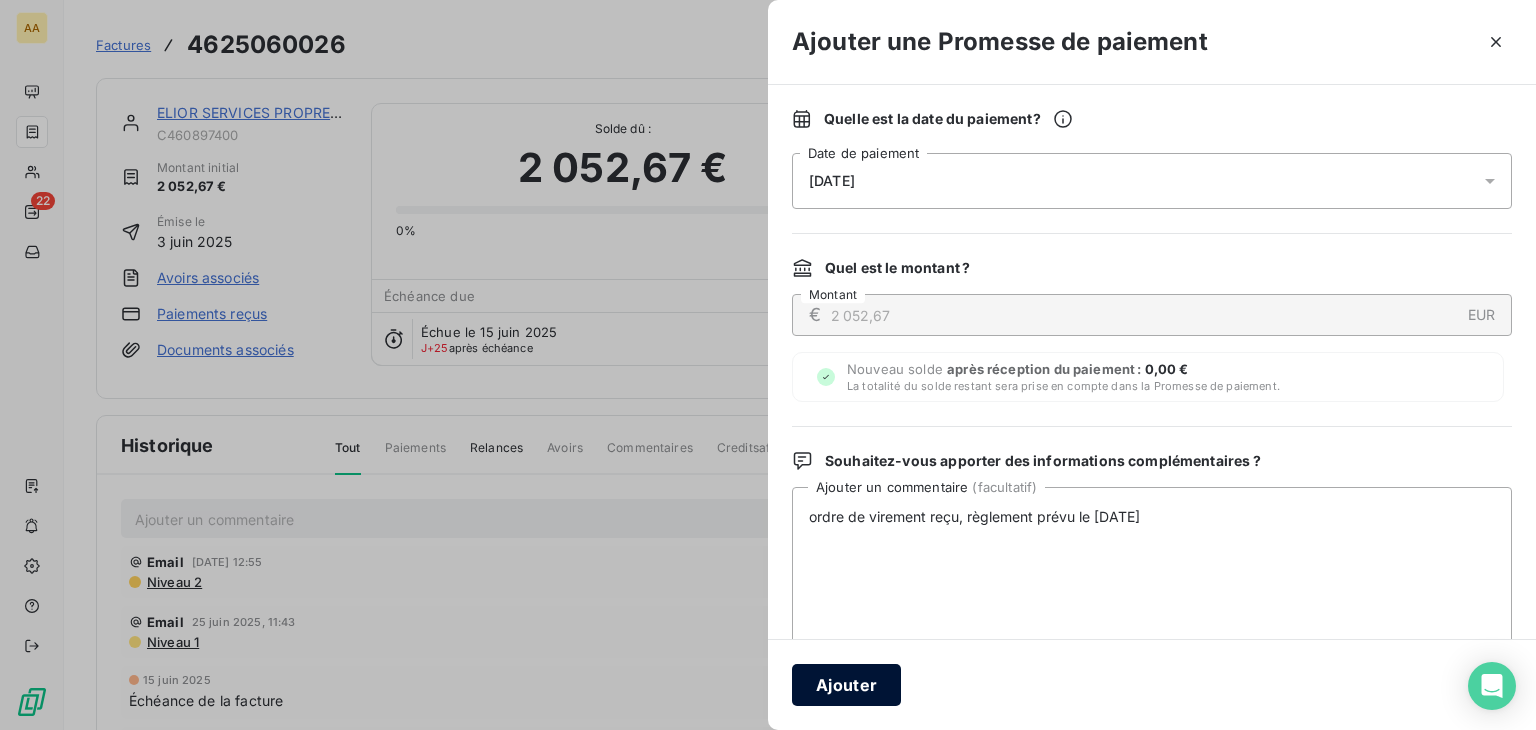 click on "Ajouter" at bounding box center [846, 685] 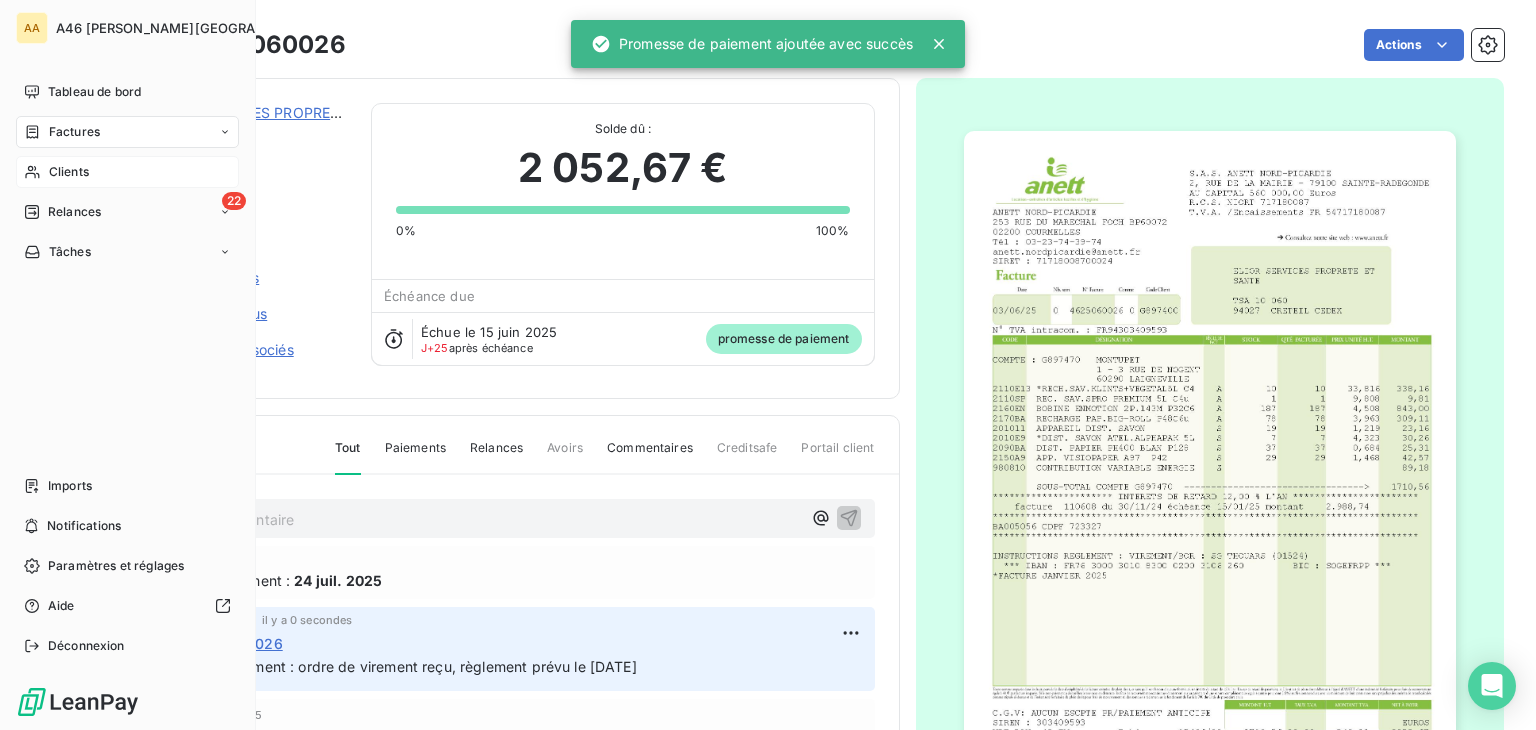 click on "Clients" at bounding box center [127, 172] 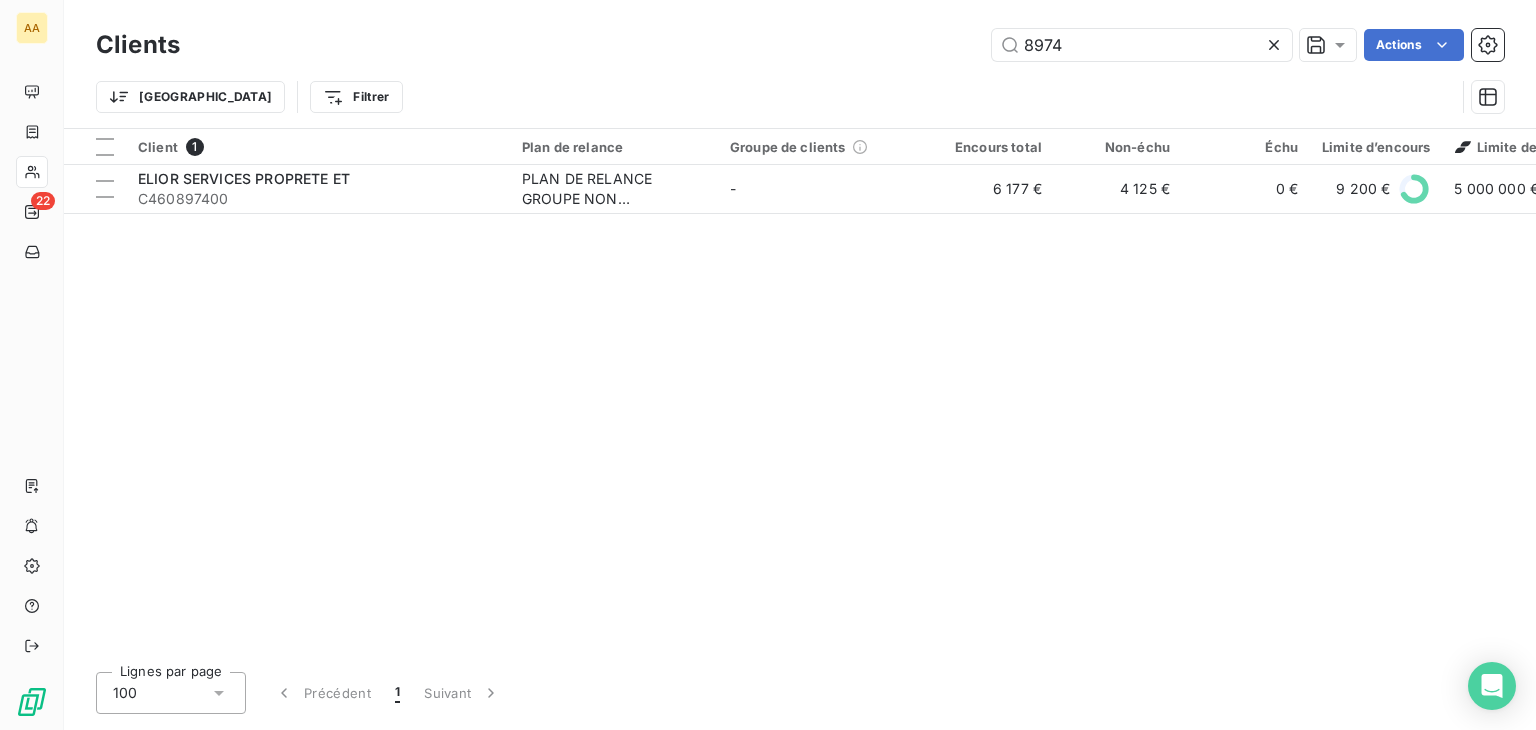 drag, startPoint x: 1101, startPoint y: 51, endPoint x: 790, endPoint y: -28, distance: 320.87692 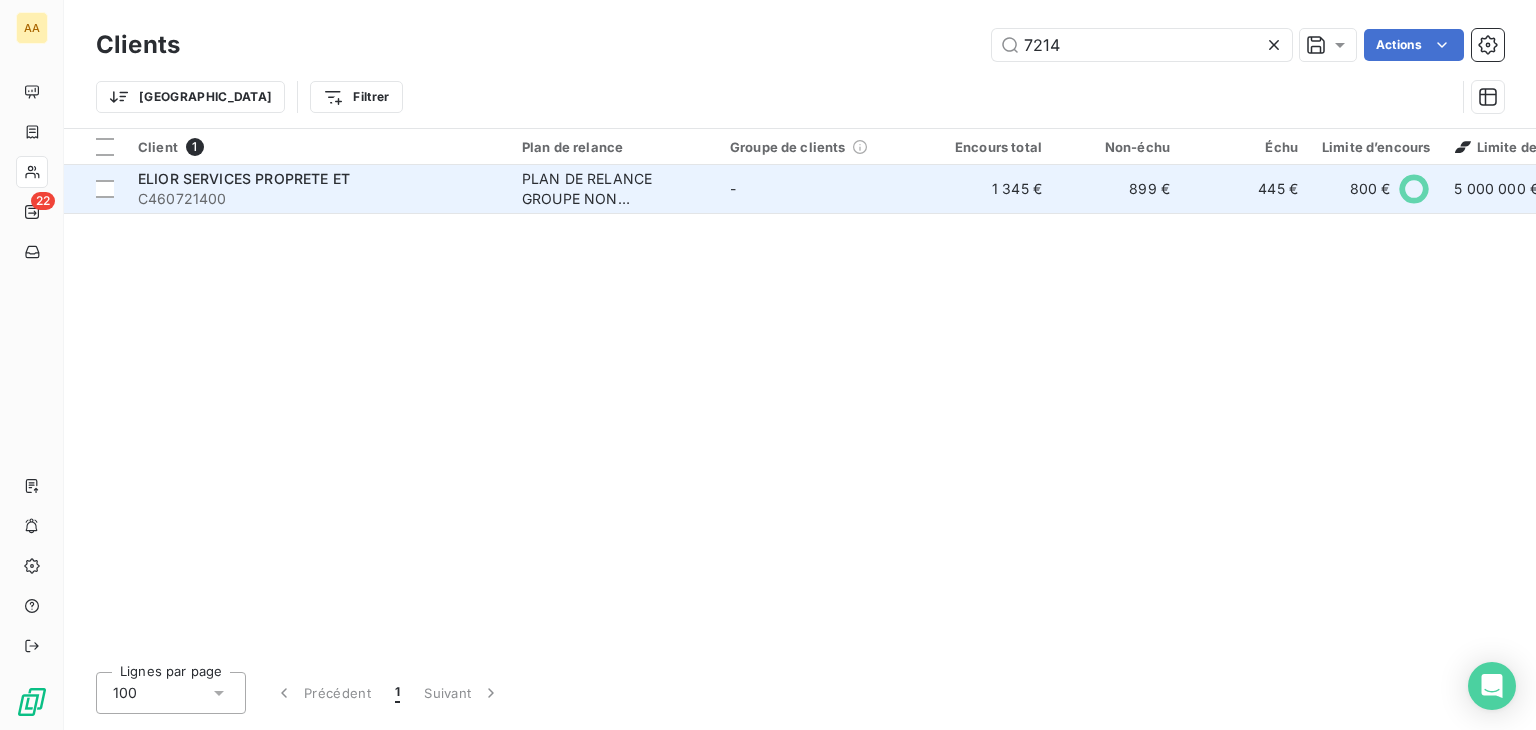 type on "7214" 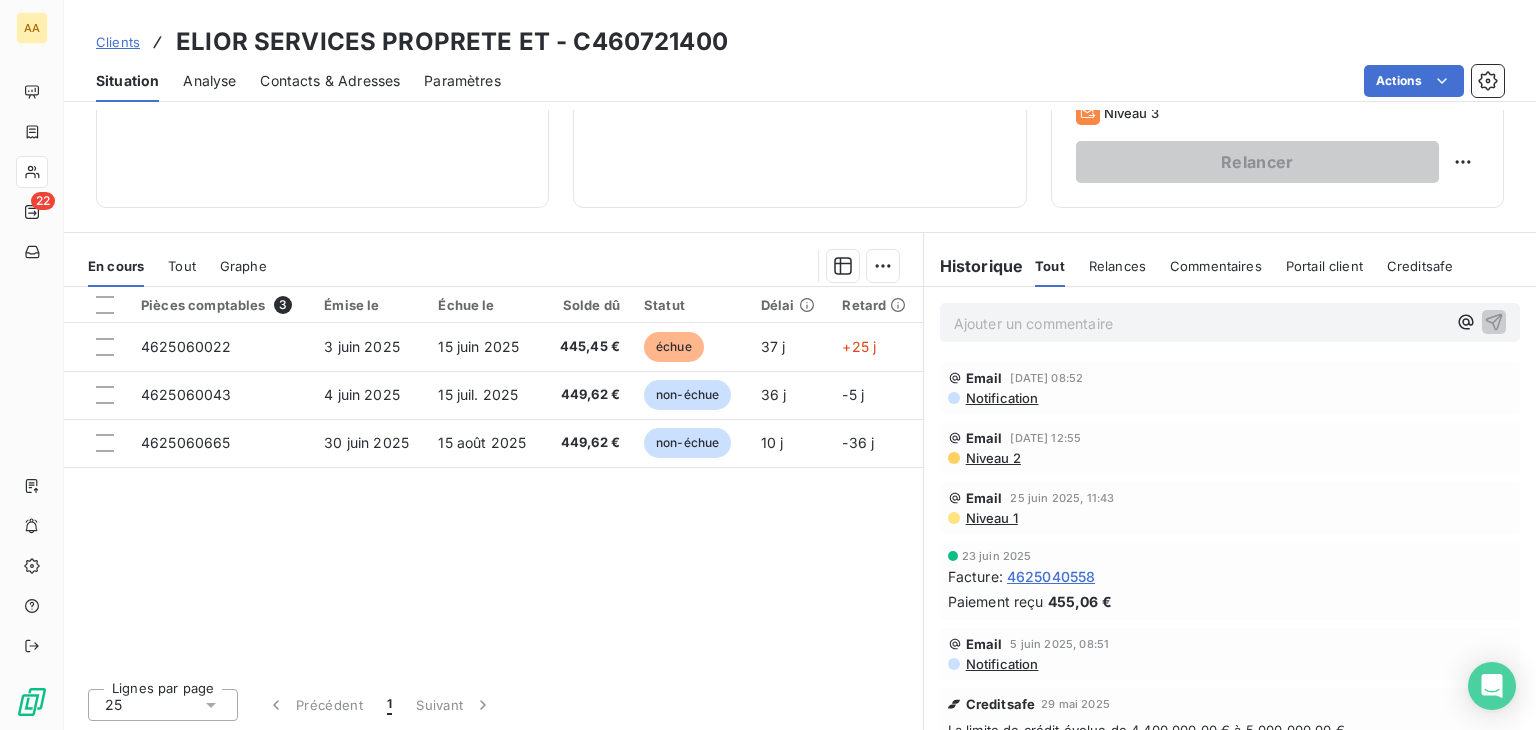 scroll, scrollTop: 316, scrollLeft: 0, axis: vertical 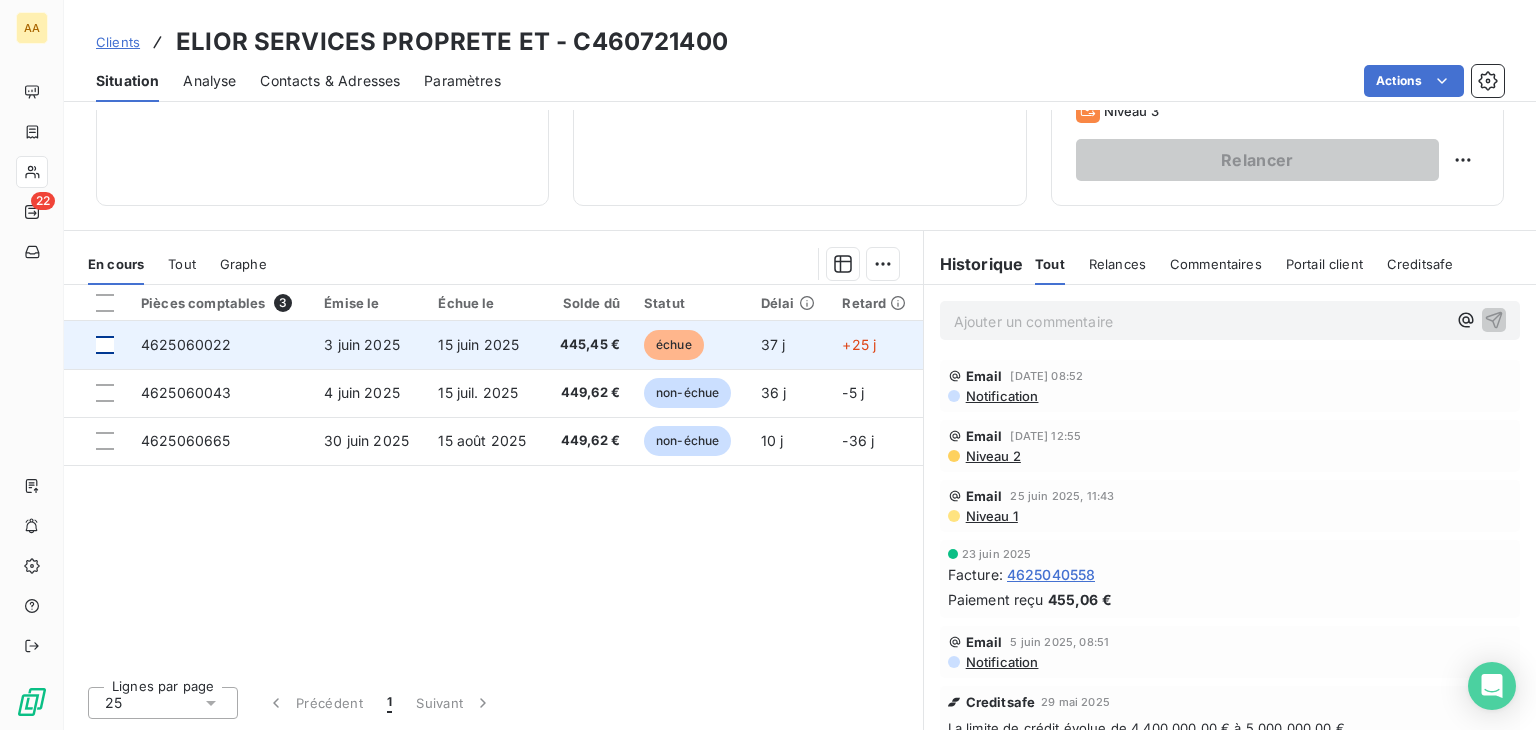 click at bounding box center (105, 345) 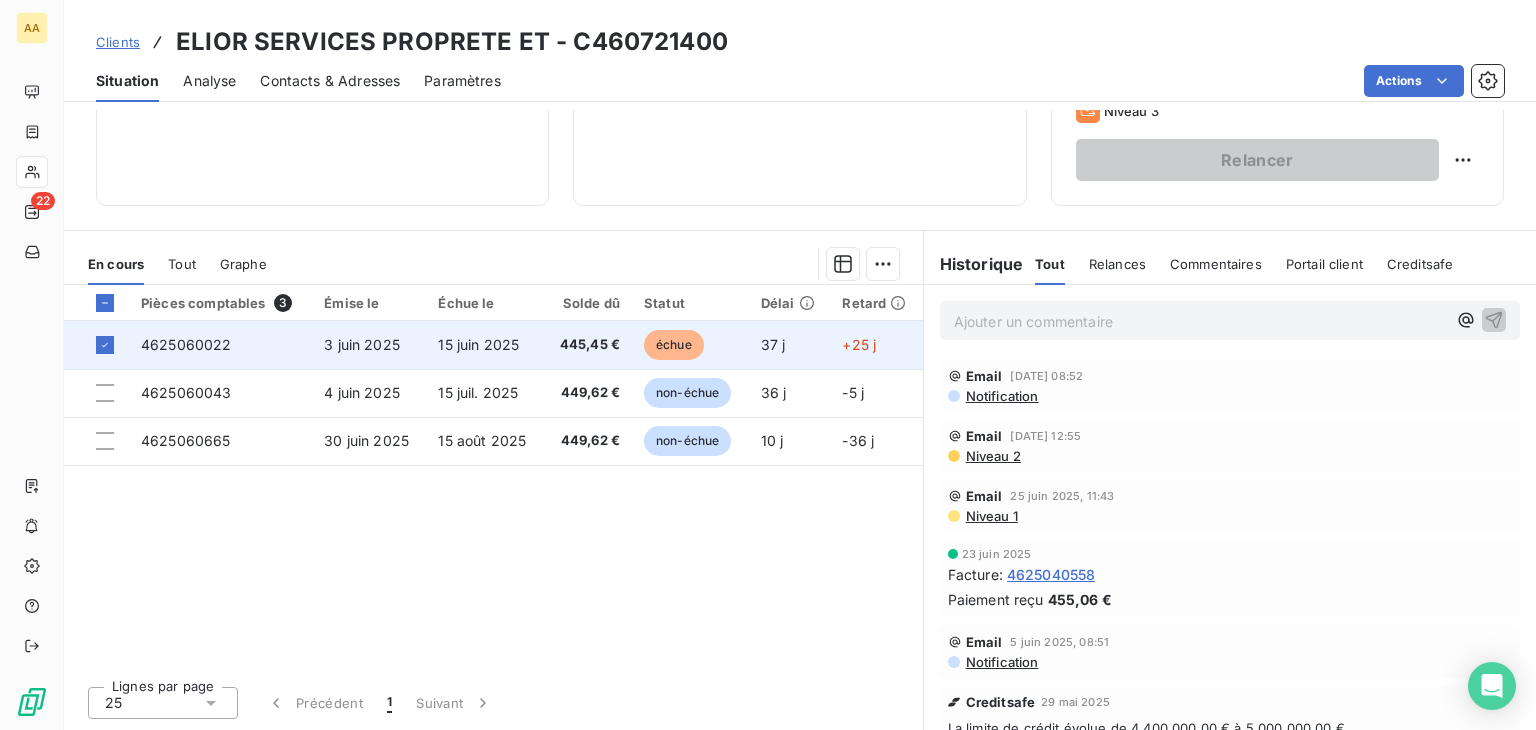 click on "4625060022" at bounding box center [186, 344] 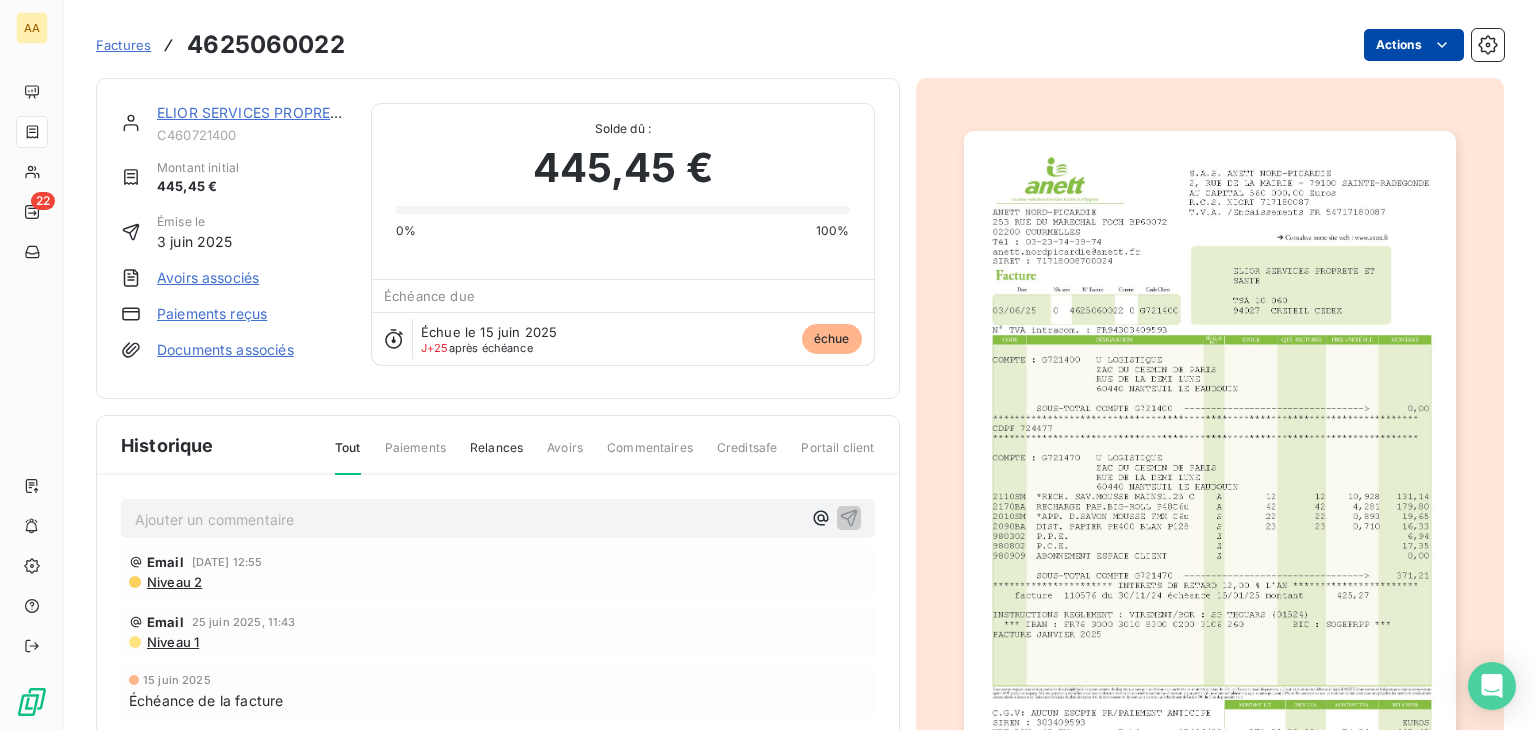 click on "AA 22 Factures 4625060022 Actions ELIOR SERVICES PROPRETE ET C460721400 Montant initial 445,45 € Émise le [DATE] Avoirs associés Paiements reçus Documents associés Solde dû : 445,45 € 0% 100% Échéance due Échue le [DATE] J+25  après échéance échue Historique Tout Paiements Relances Avoirs Commentaires Creditsafe Portail client Ajouter un commentaire ﻿ Email [DATE] 12:55 Niveau 2 Email [DATE] 11:43 Niveau 1 [DATE] Échéance de la facture [DATE] Émission de la facture" at bounding box center [768, 365] 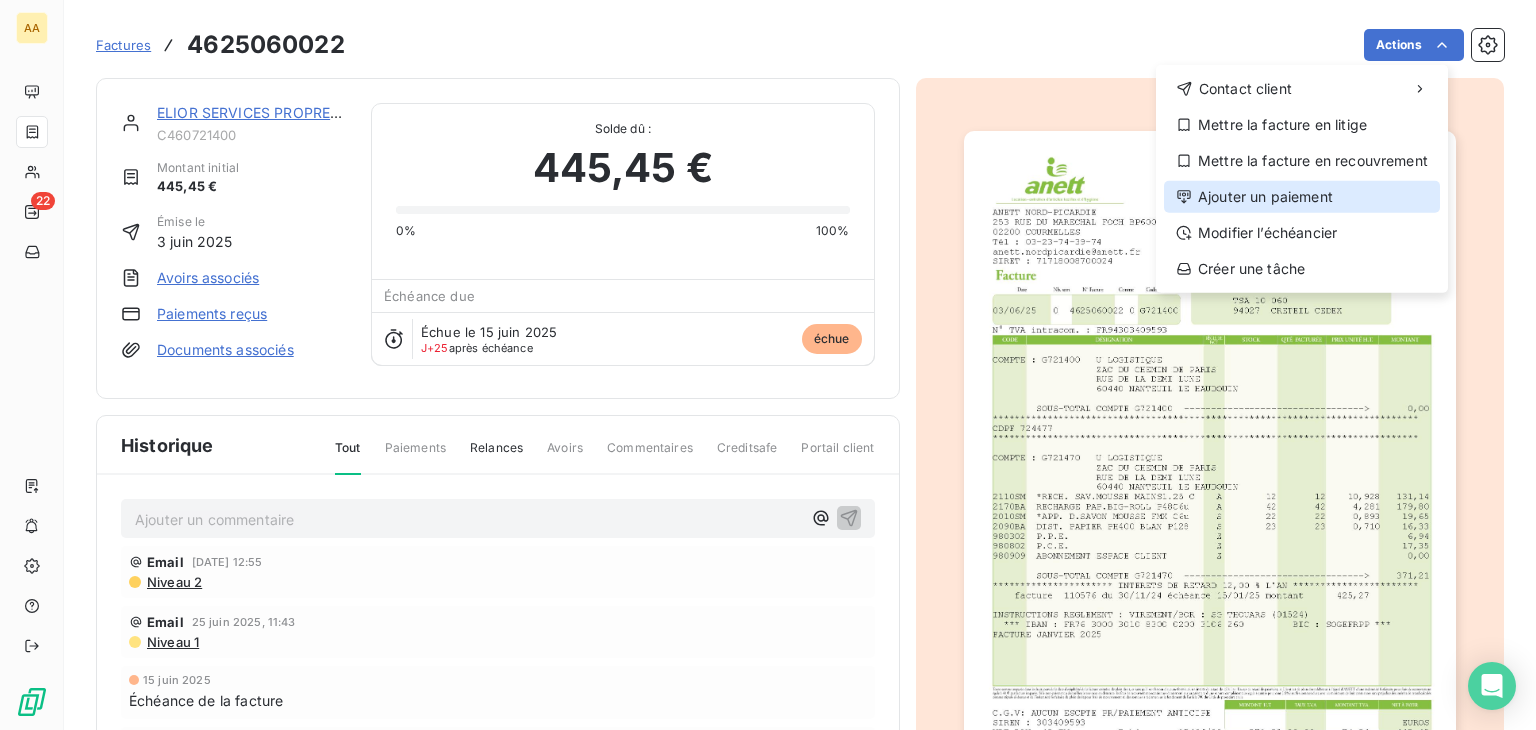 click on "Ajouter un paiement" at bounding box center (1302, 197) 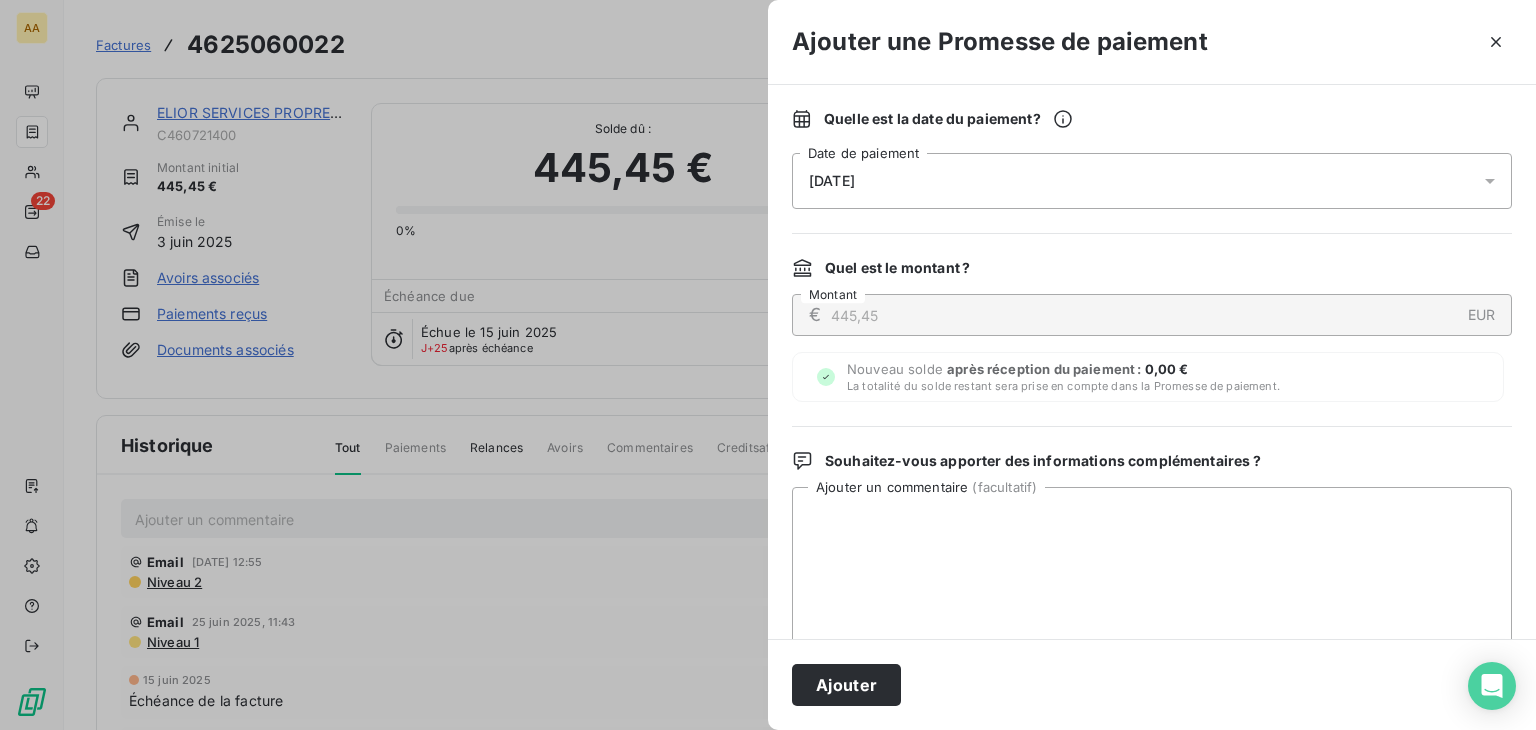 click on "[DATE]" at bounding box center [1152, 181] 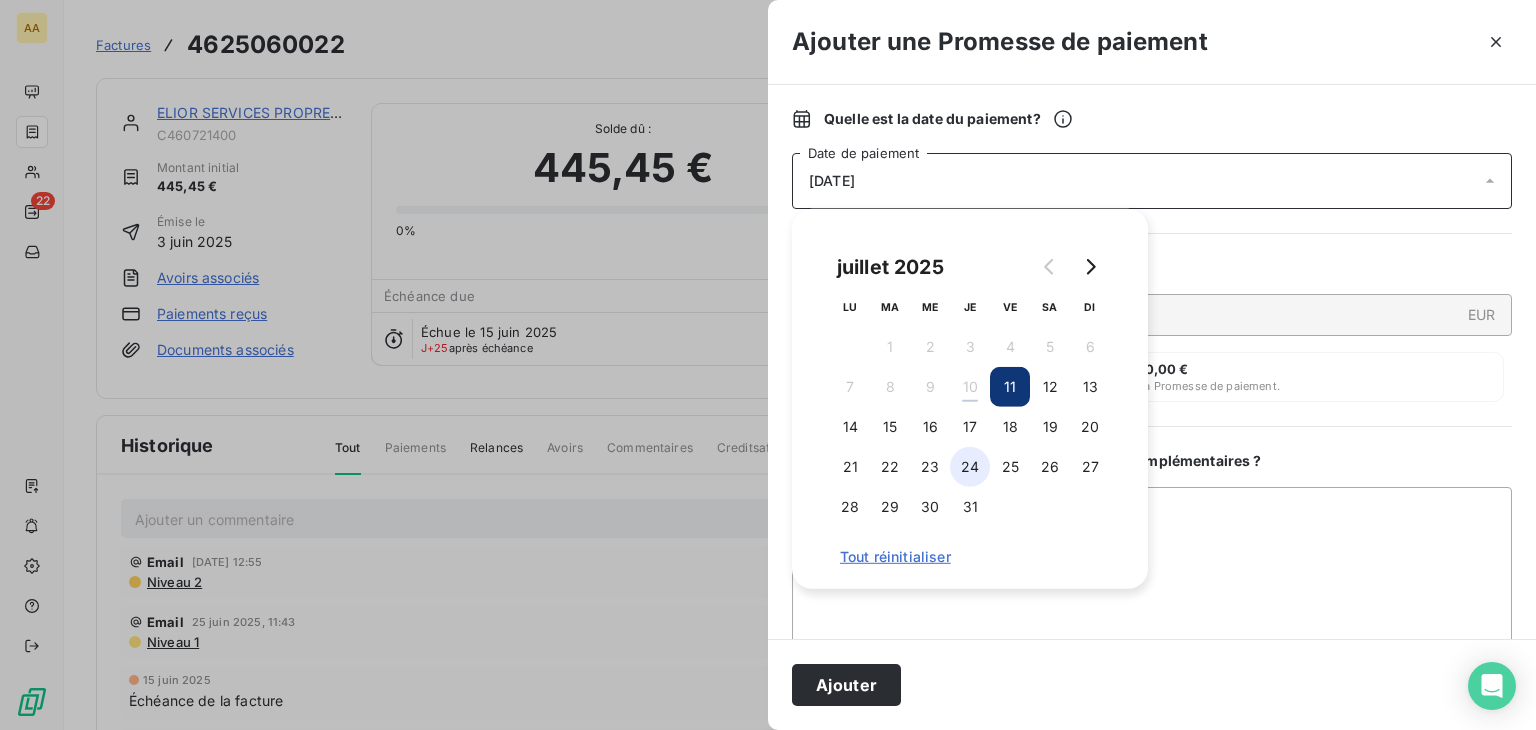 click on "24" at bounding box center [970, 467] 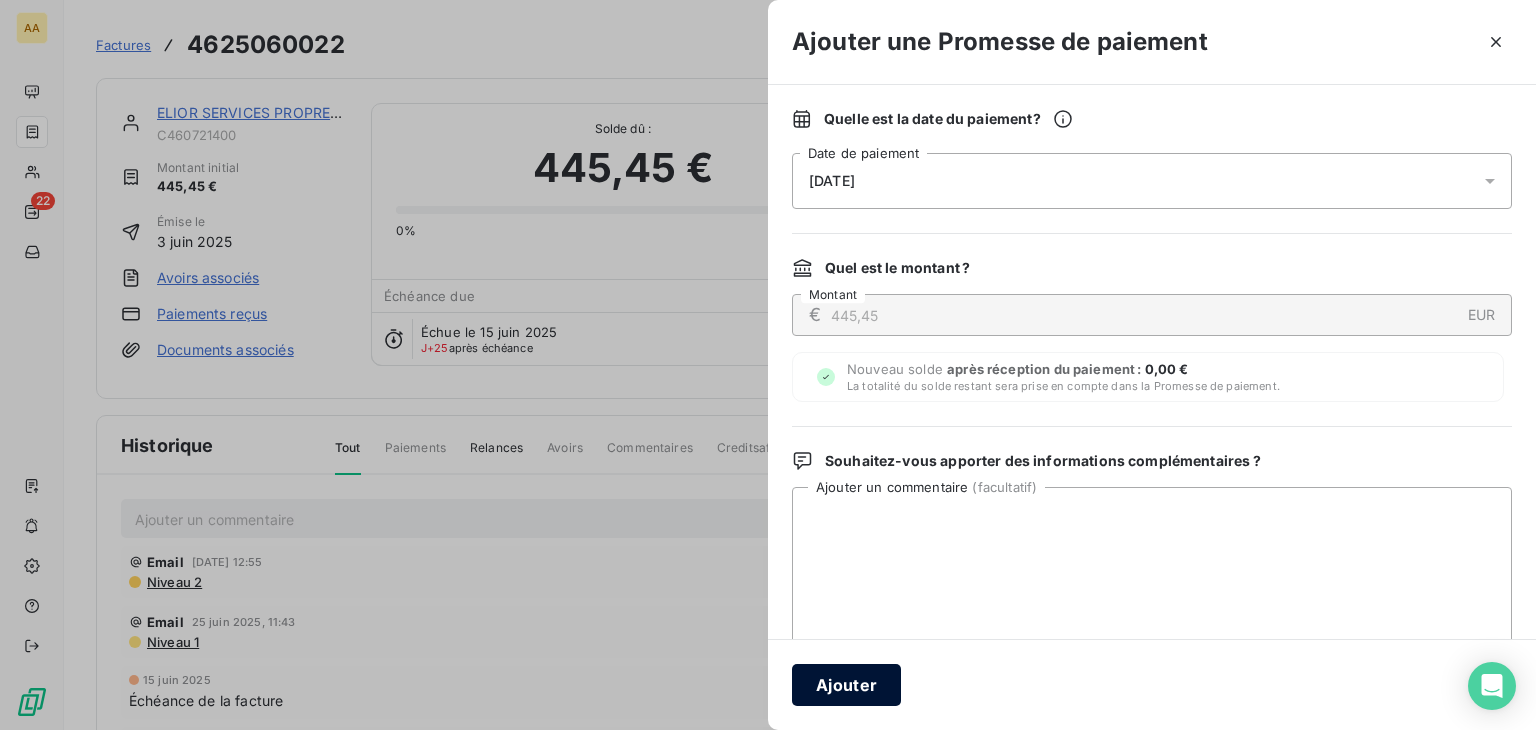 click on "Ajouter" at bounding box center [846, 685] 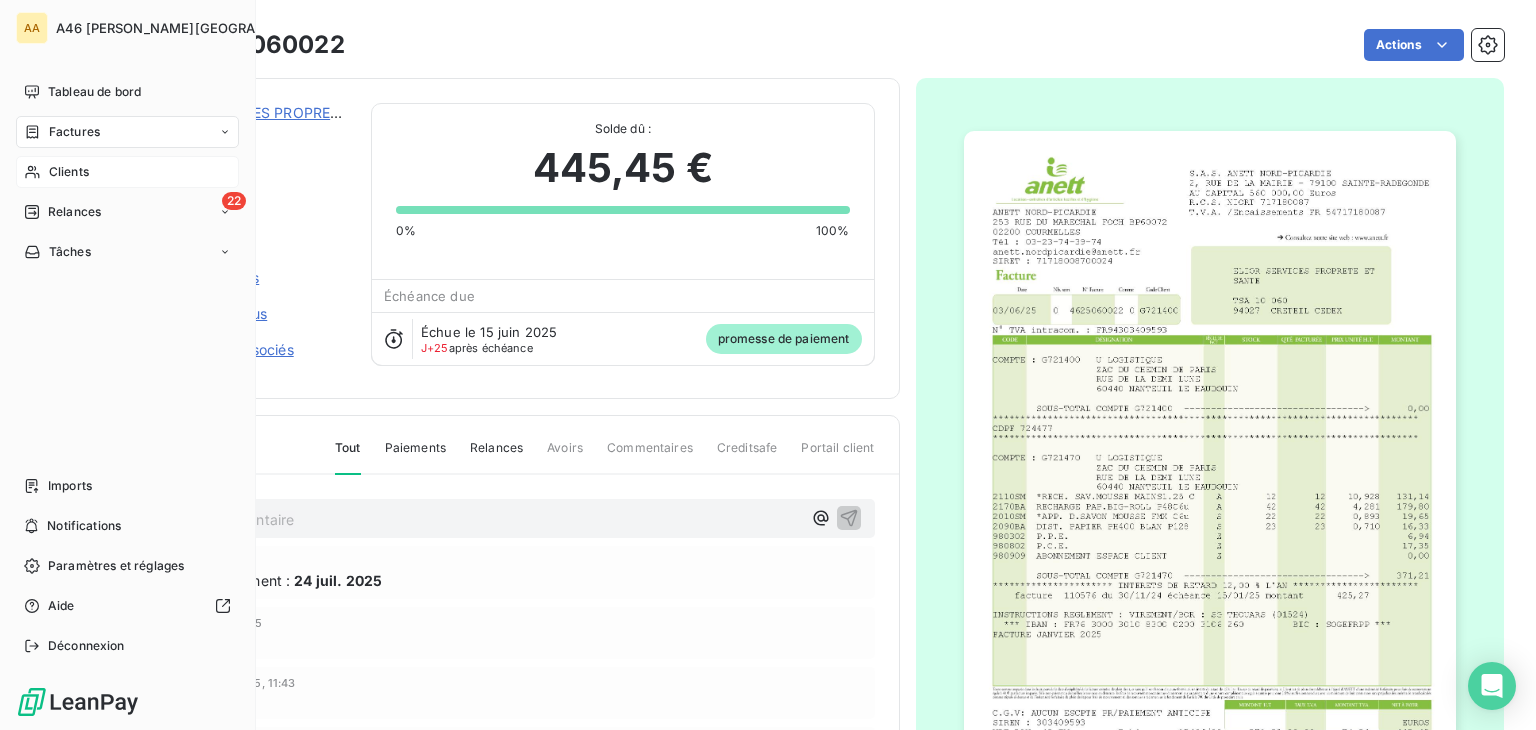 click on "Clients" at bounding box center [127, 172] 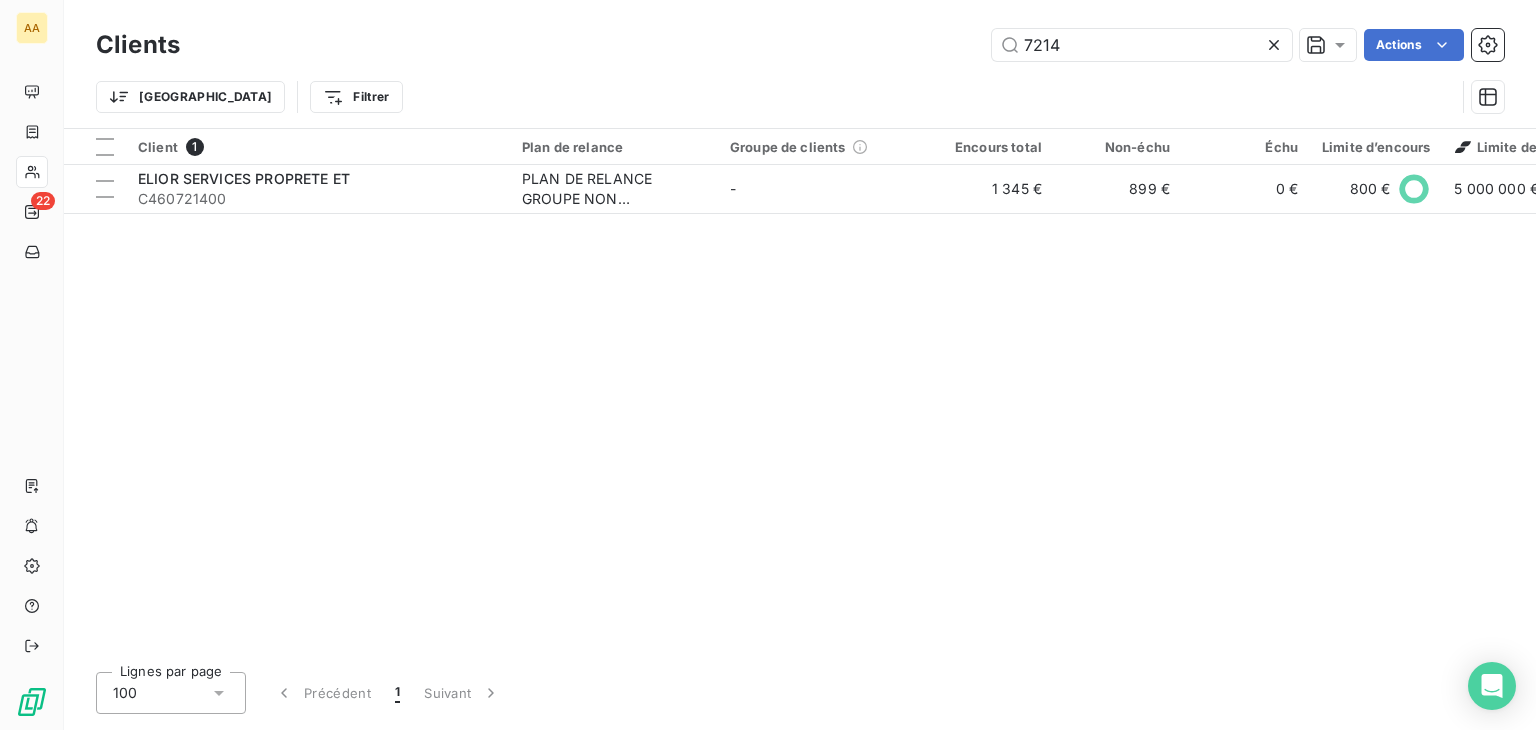 drag, startPoint x: 1107, startPoint y: 60, endPoint x: 934, endPoint y: 31, distance: 175.4138 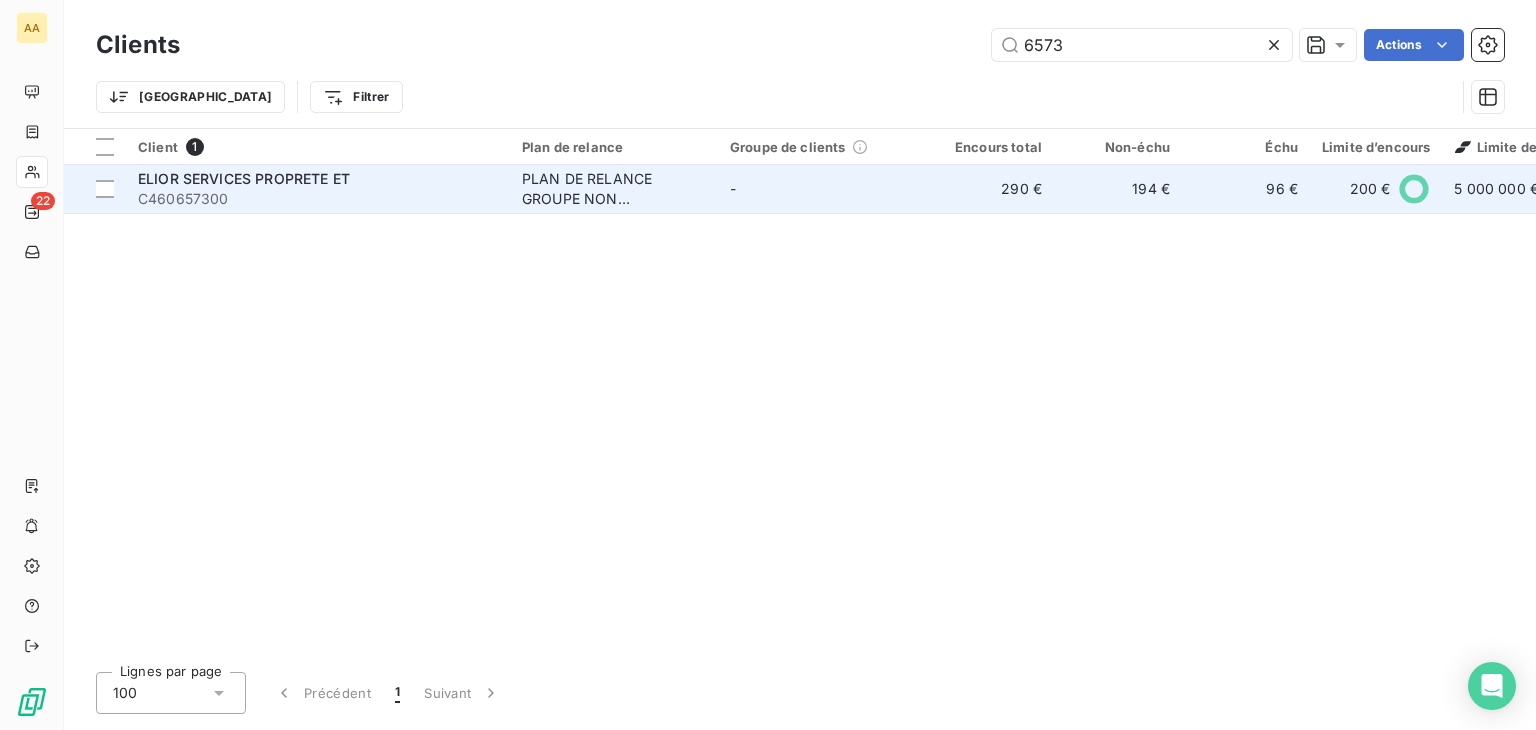 type on "6573" 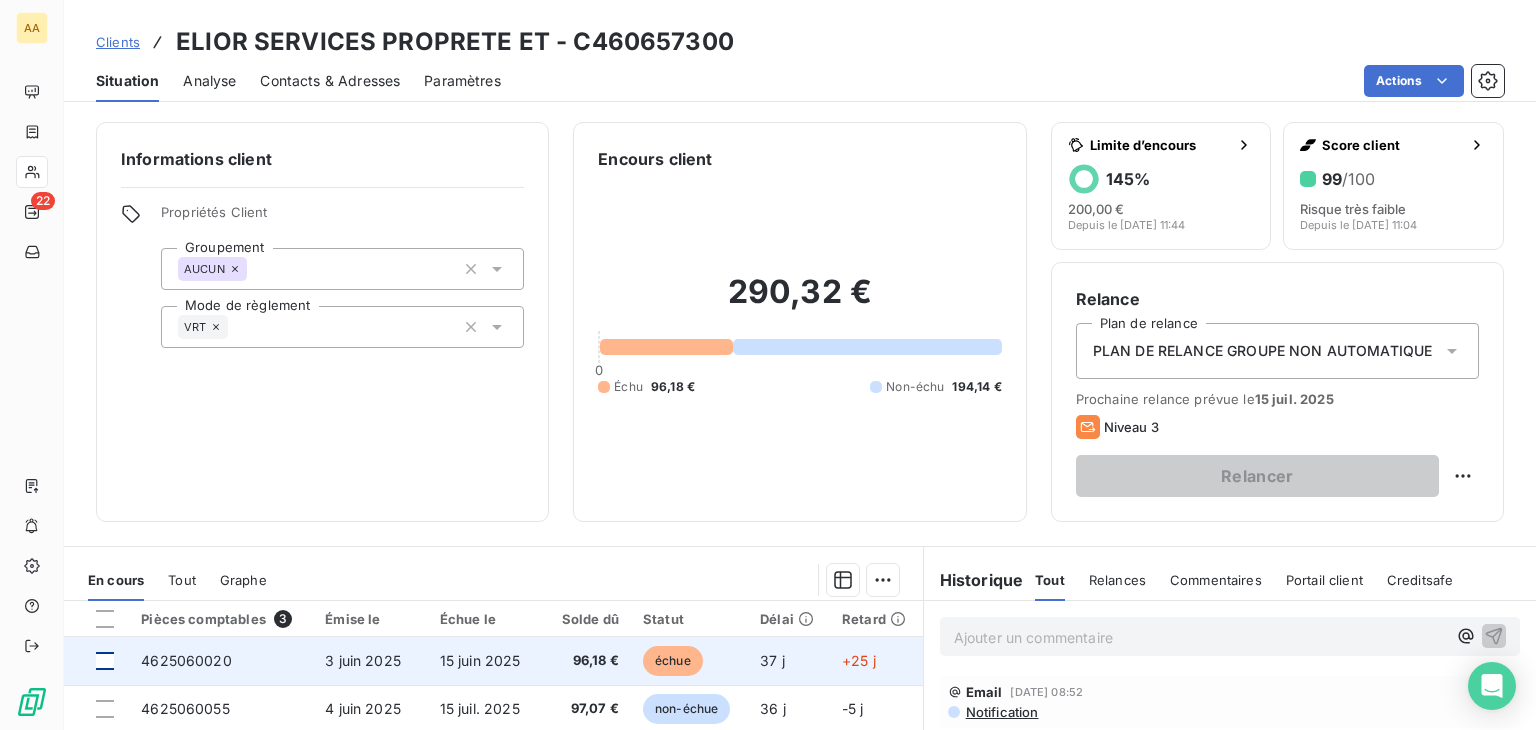 click at bounding box center [105, 661] 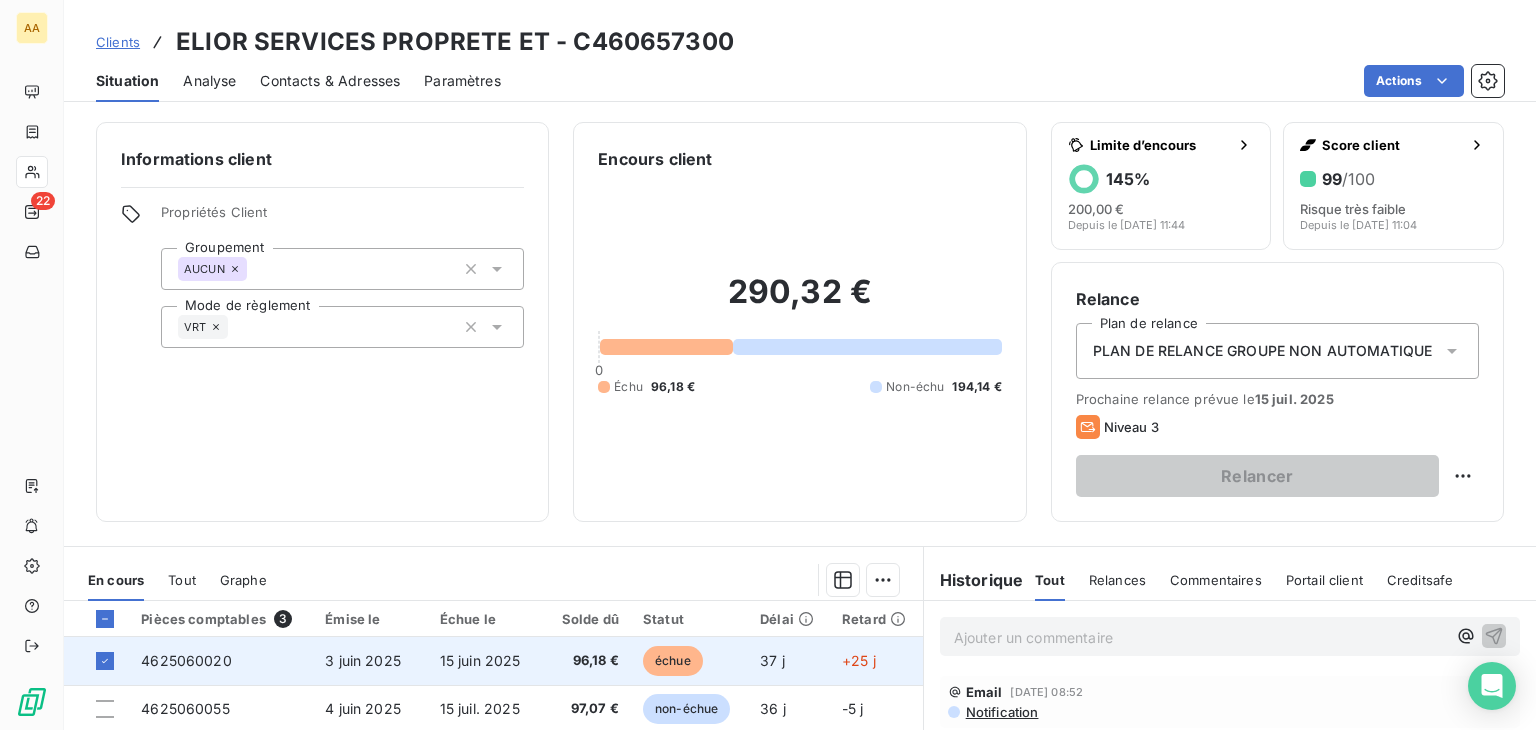 click on "4625060020" at bounding box center (221, 661) 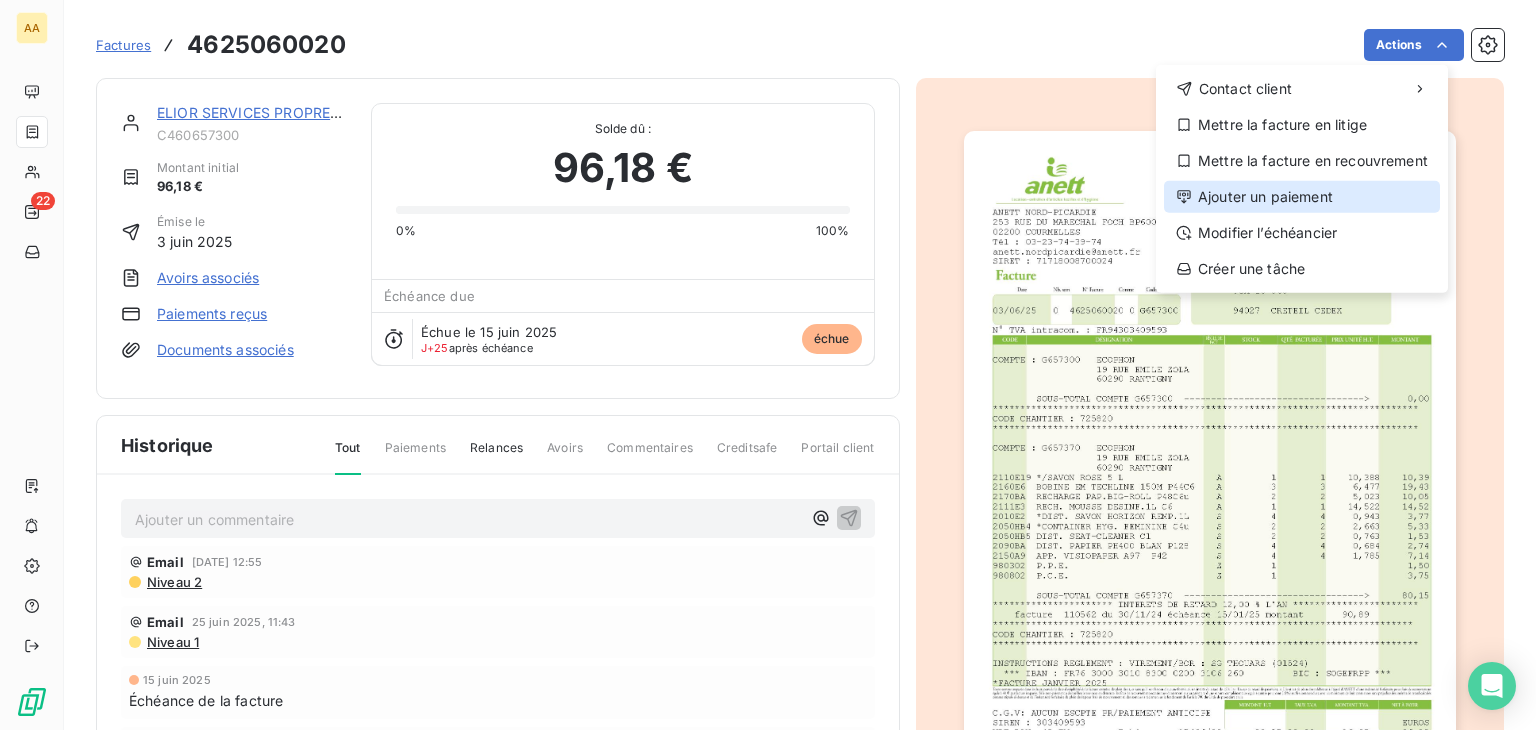 click on "Ajouter un paiement" at bounding box center (1302, 197) 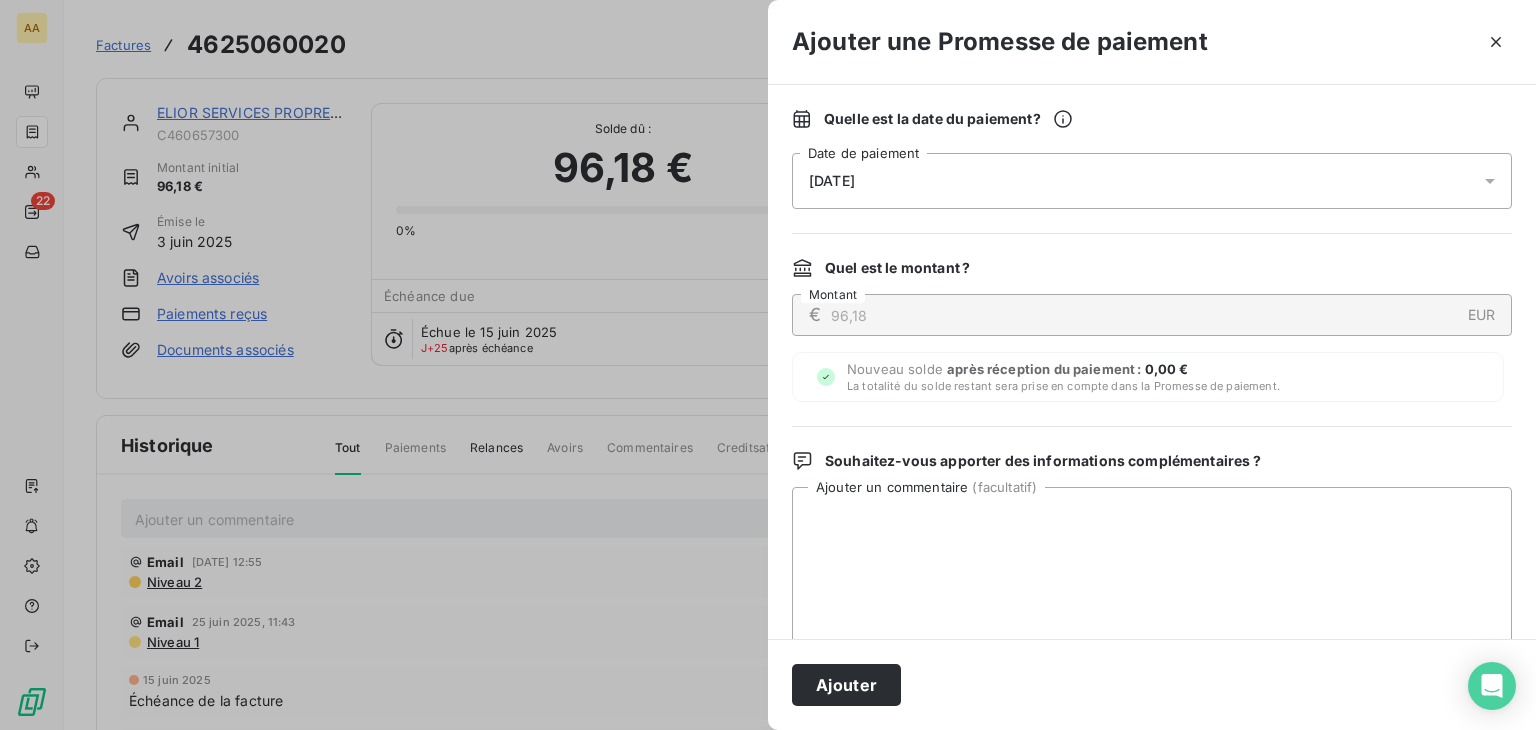 click on "[DATE]" at bounding box center [1152, 181] 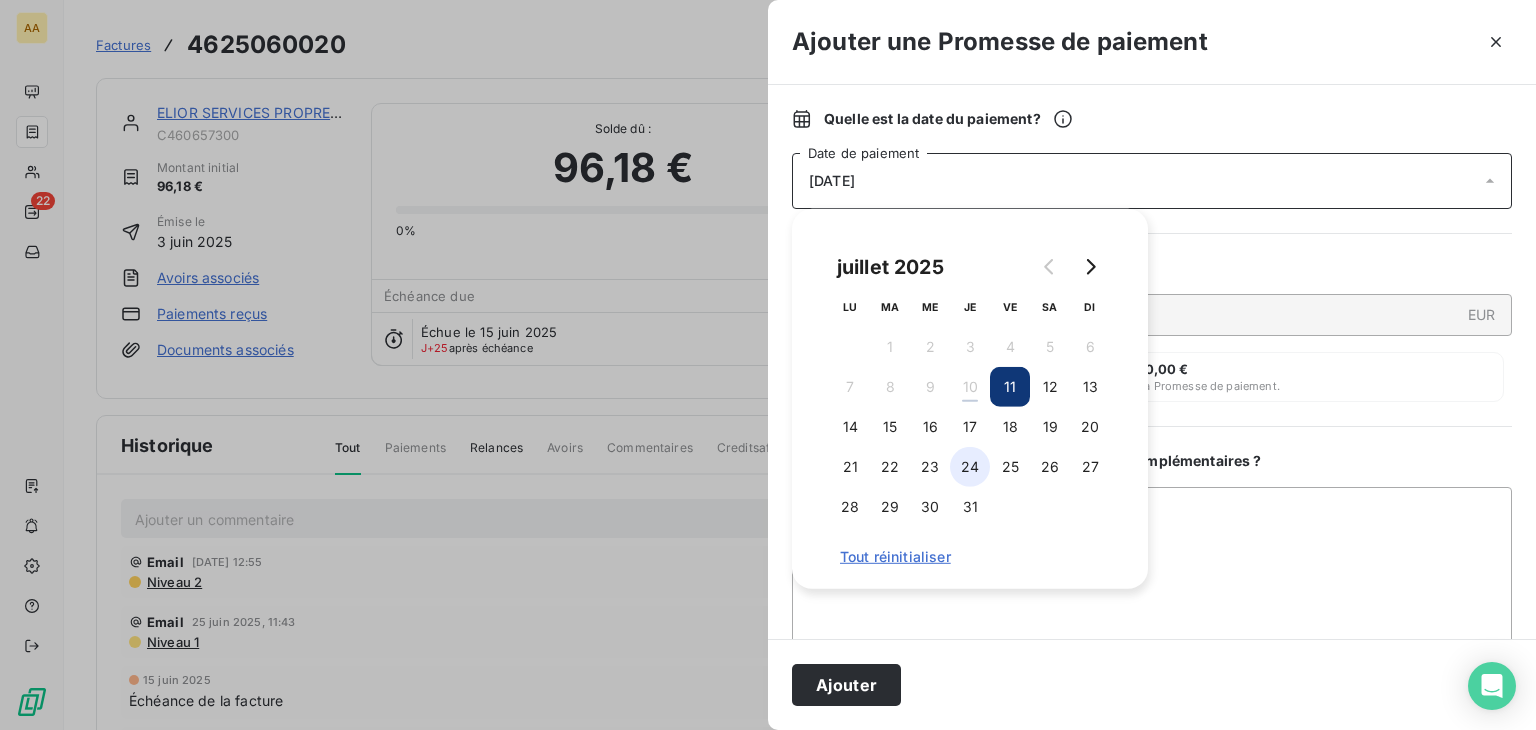 click on "24" at bounding box center (970, 467) 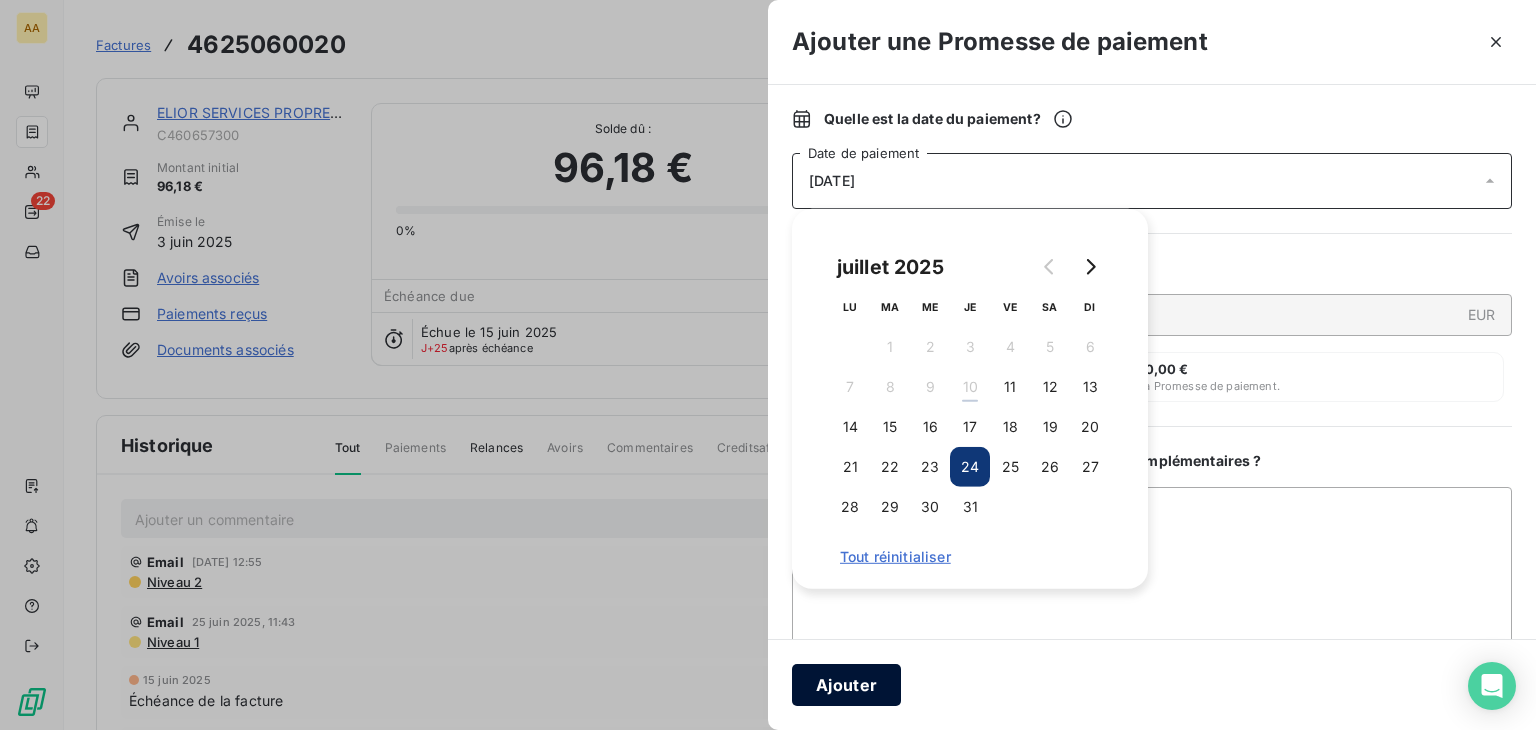 click on "Ajouter" at bounding box center [846, 685] 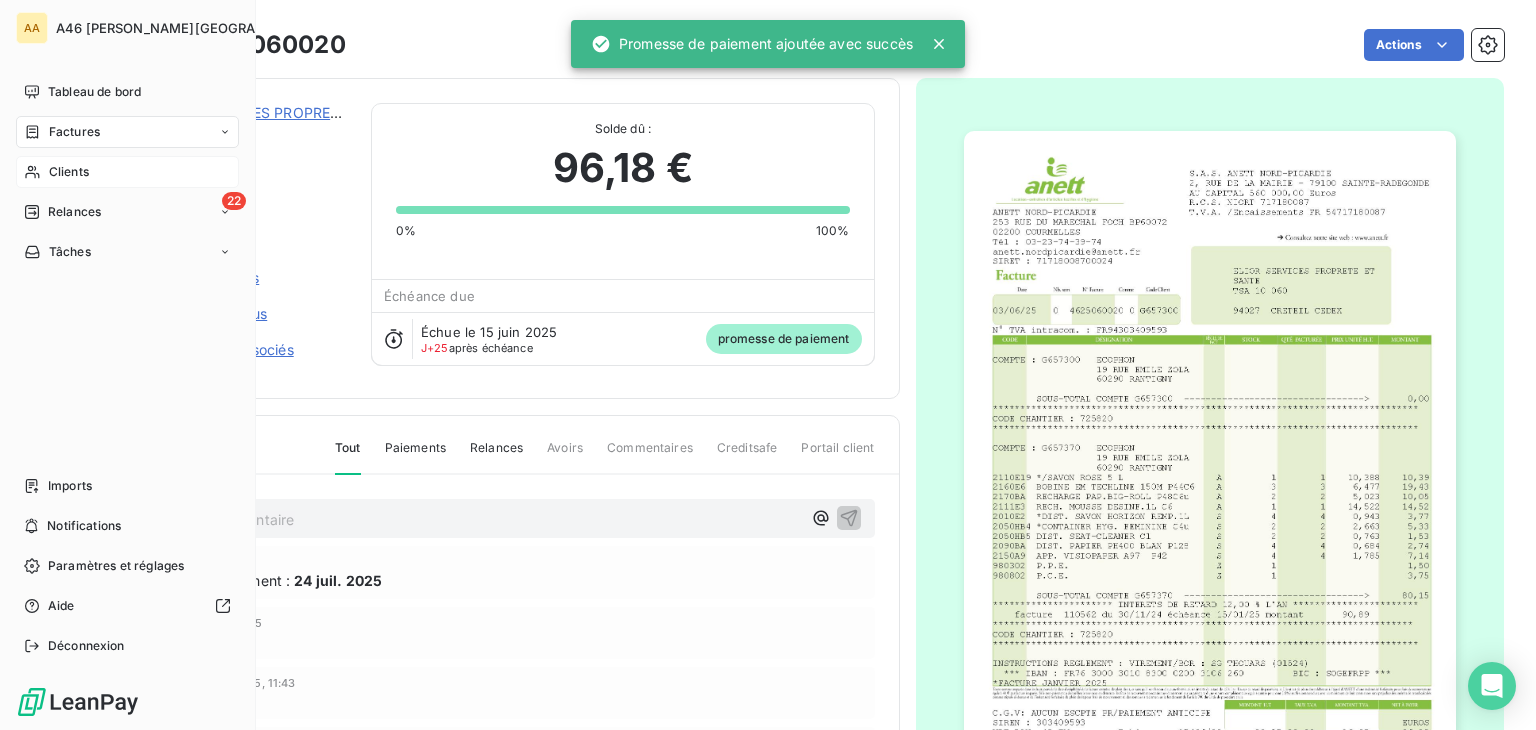 click on "Clients" at bounding box center [69, 172] 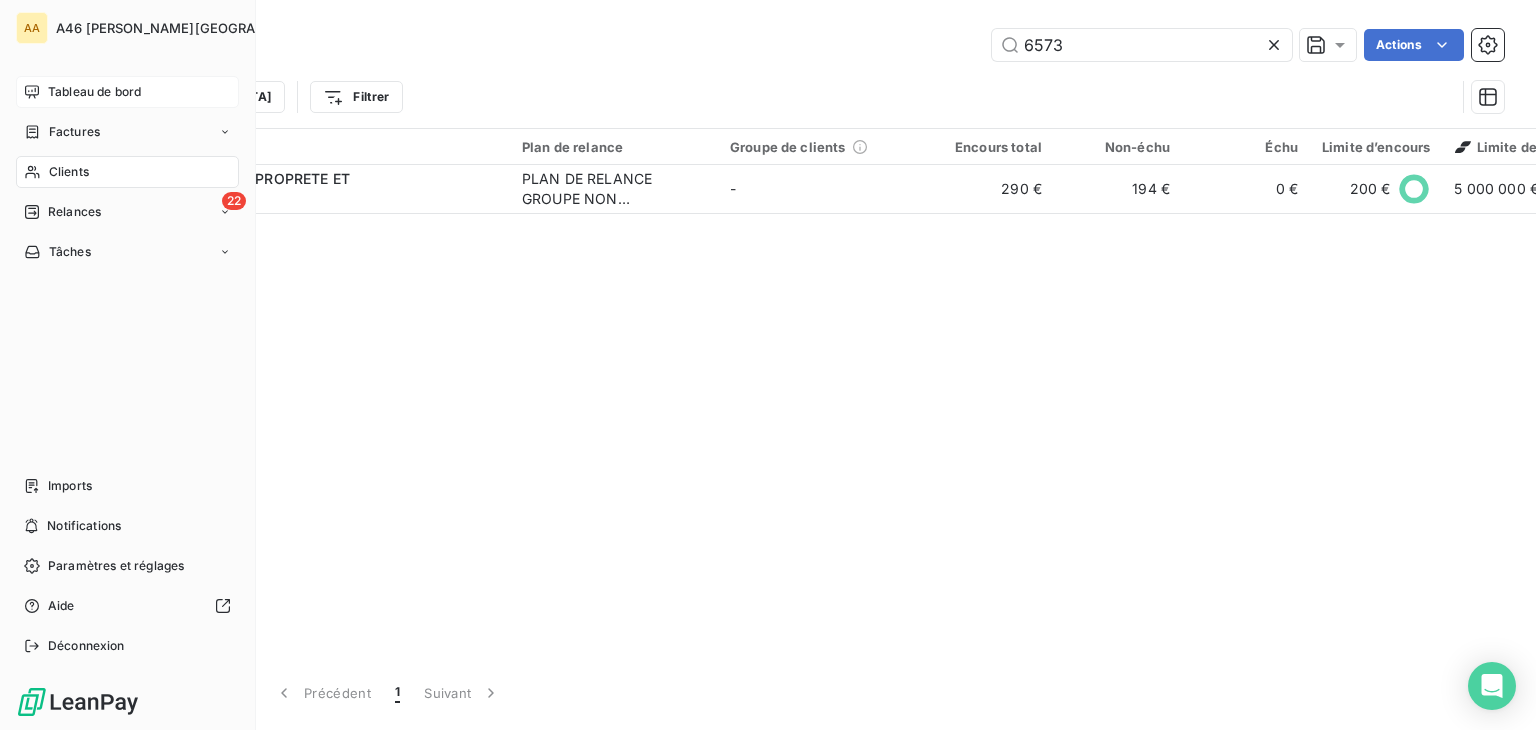 click on "Tableau de bord" at bounding box center [94, 92] 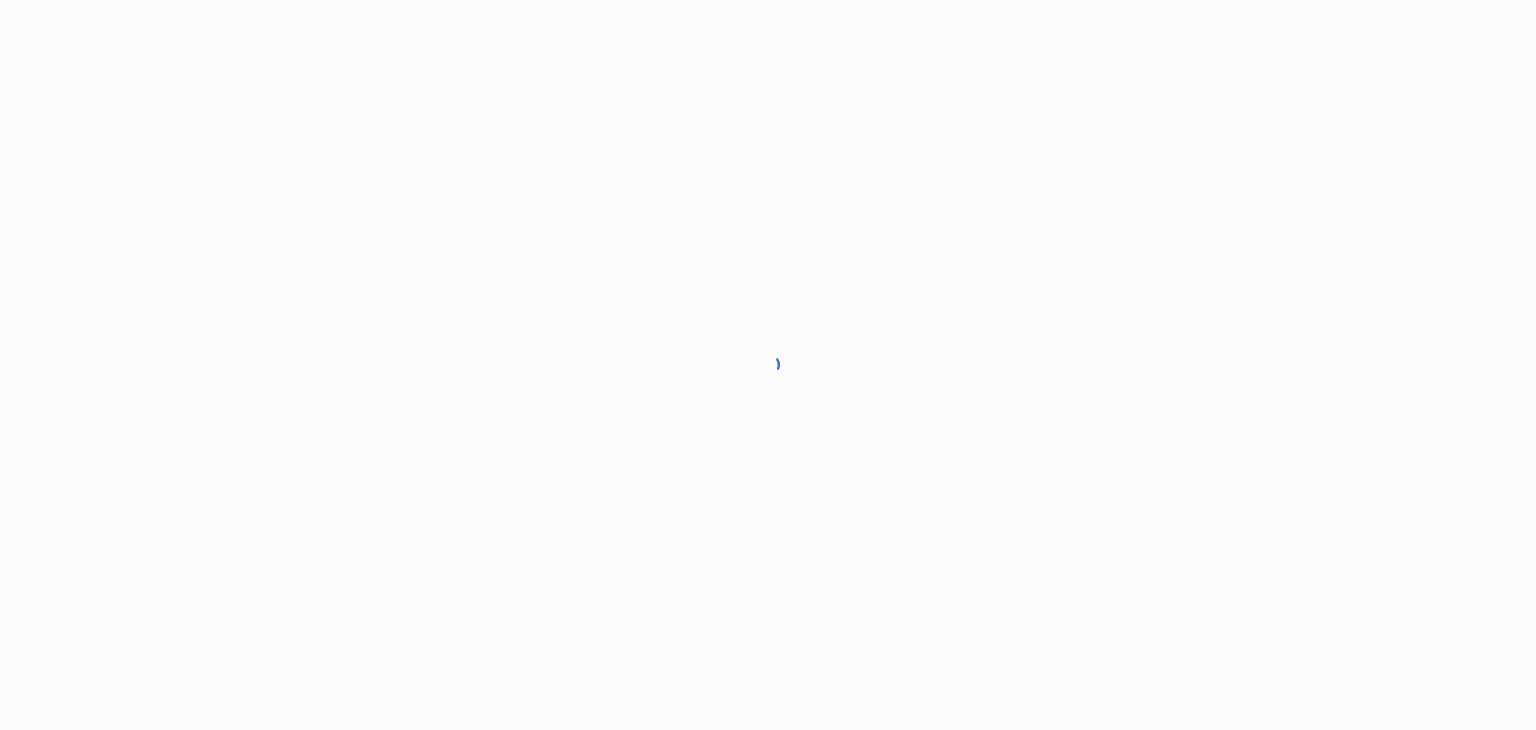 scroll, scrollTop: 0, scrollLeft: 0, axis: both 